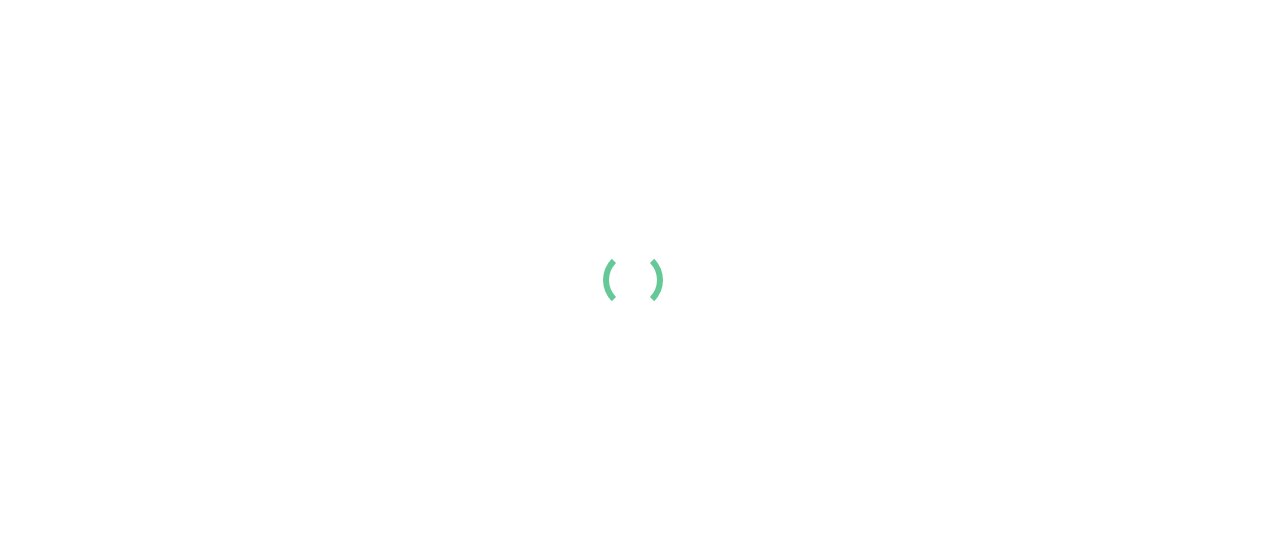 scroll, scrollTop: 0, scrollLeft: 0, axis: both 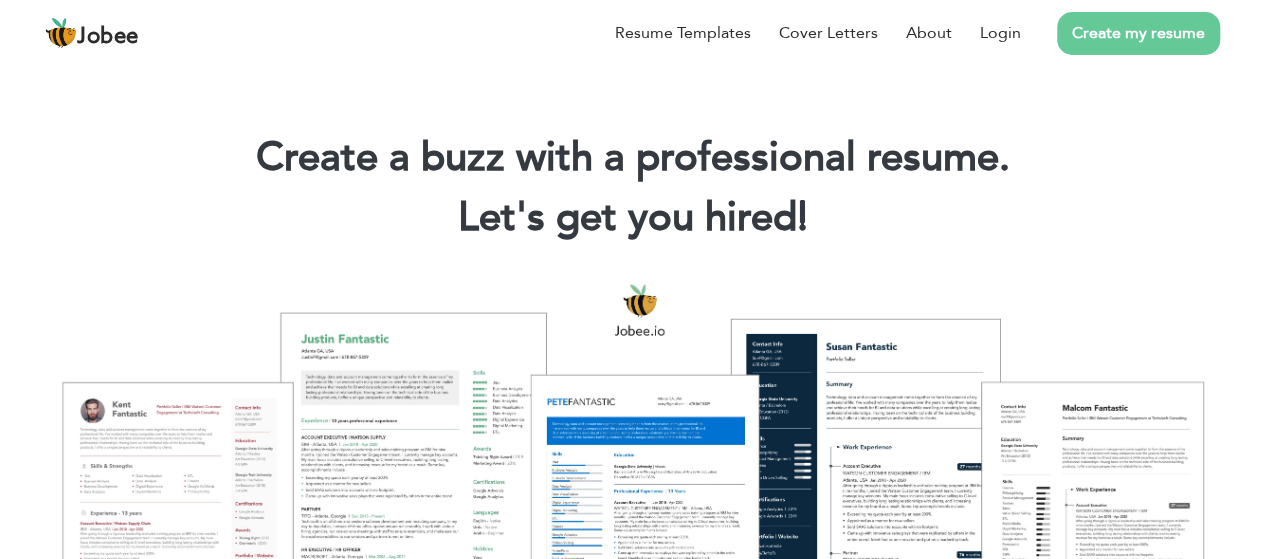 click on "Create my resume" at bounding box center [1138, 33] 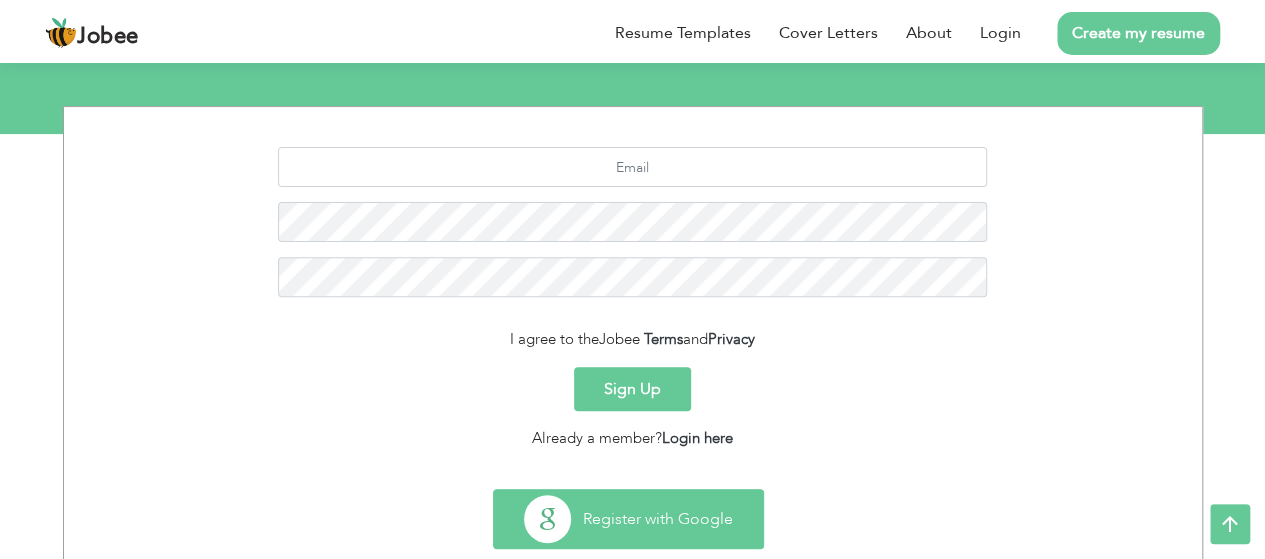 scroll, scrollTop: 224, scrollLeft: 0, axis: vertical 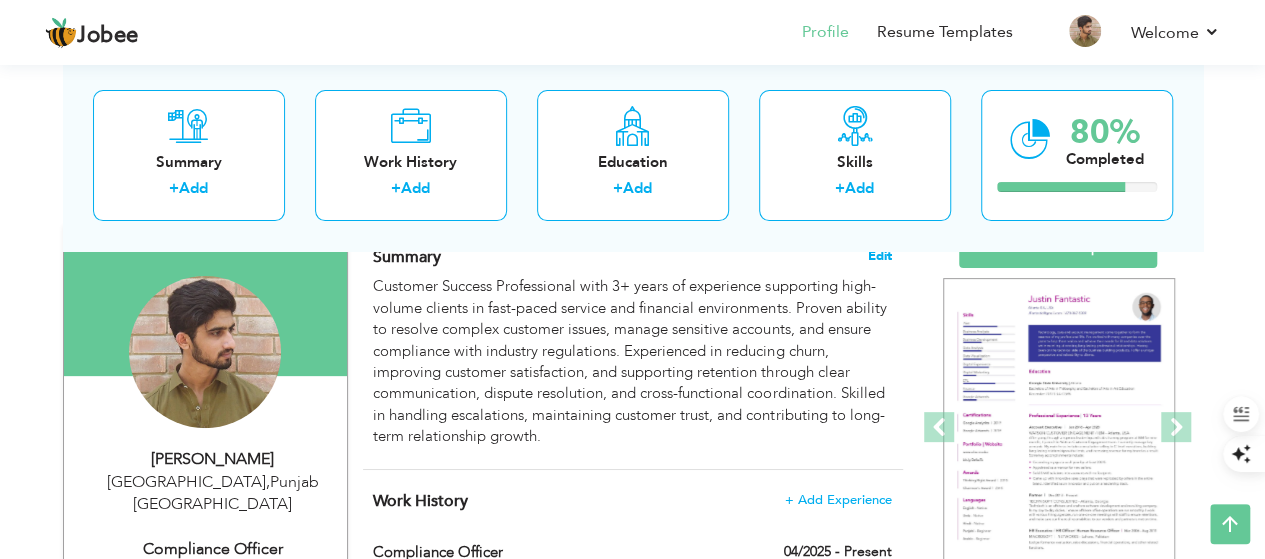 click on "Edit" at bounding box center [880, 256] 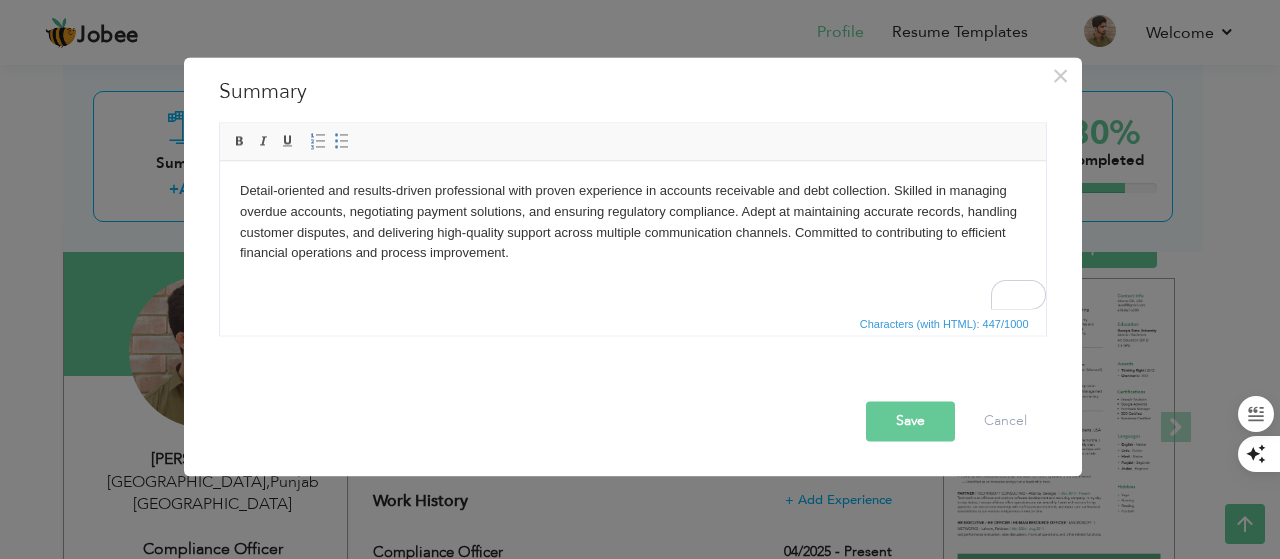 click on "Save" at bounding box center [910, 421] 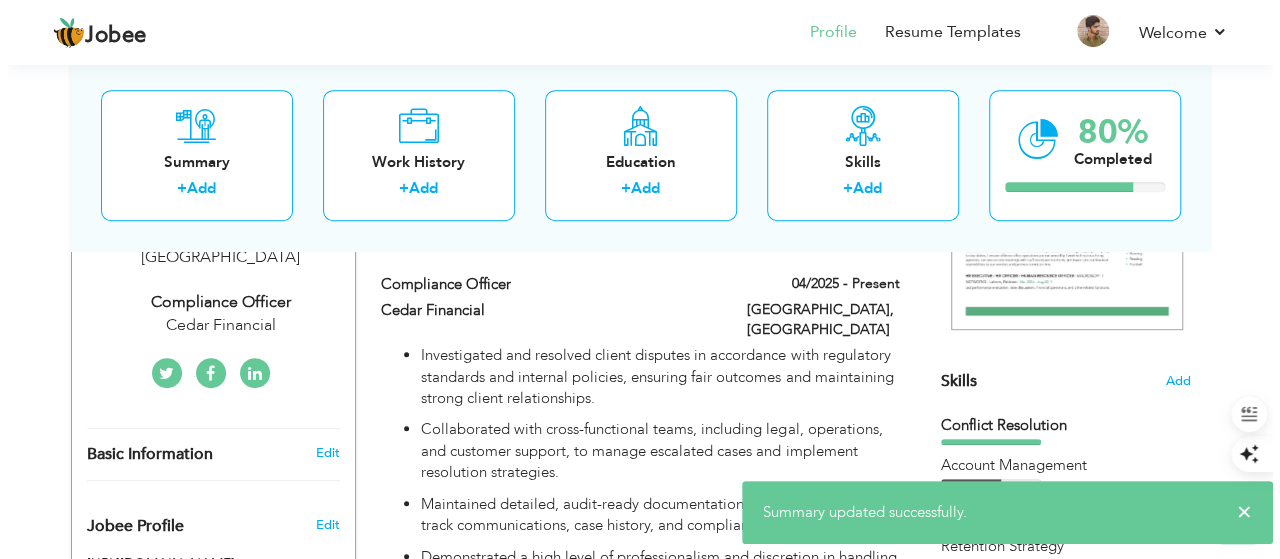scroll, scrollTop: 400, scrollLeft: 0, axis: vertical 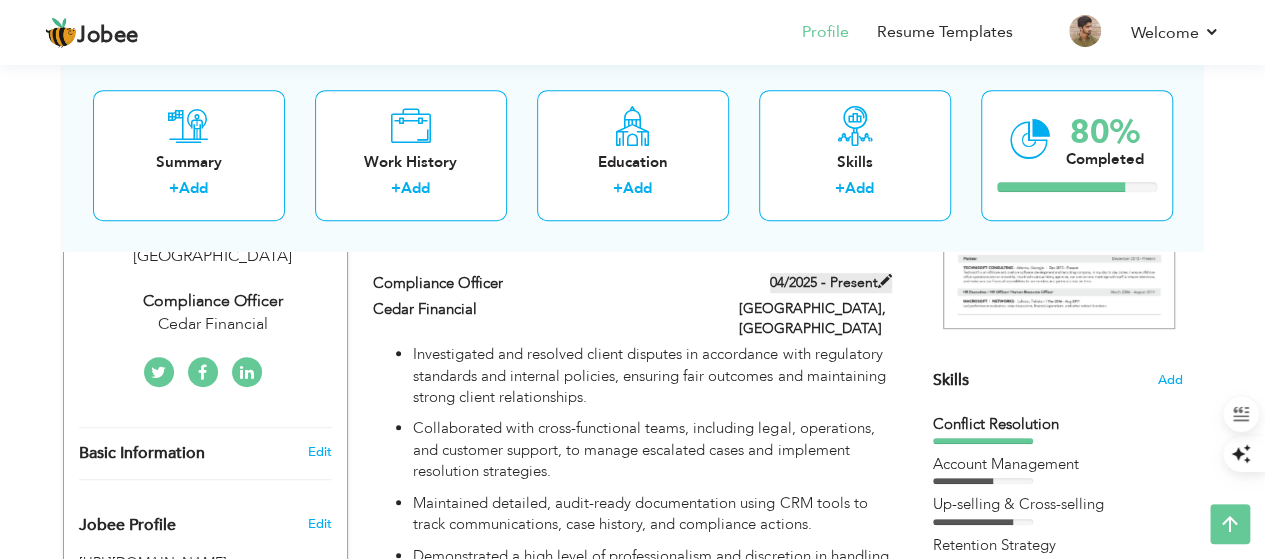 click on "04/2025 - Present" at bounding box center [831, 283] 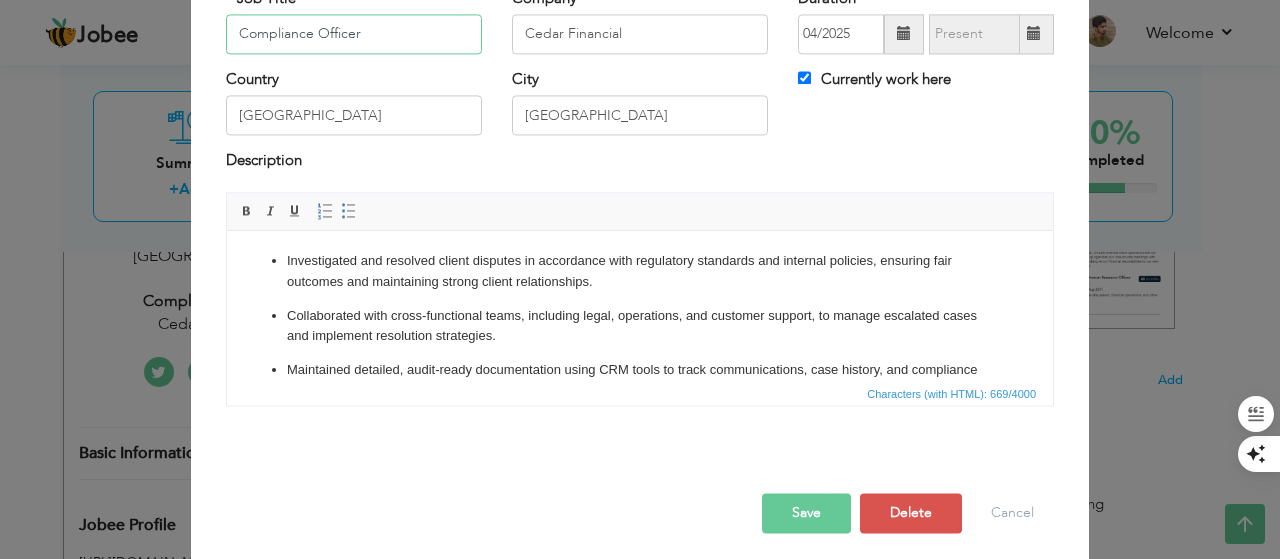 scroll, scrollTop: 151, scrollLeft: 0, axis: vertical 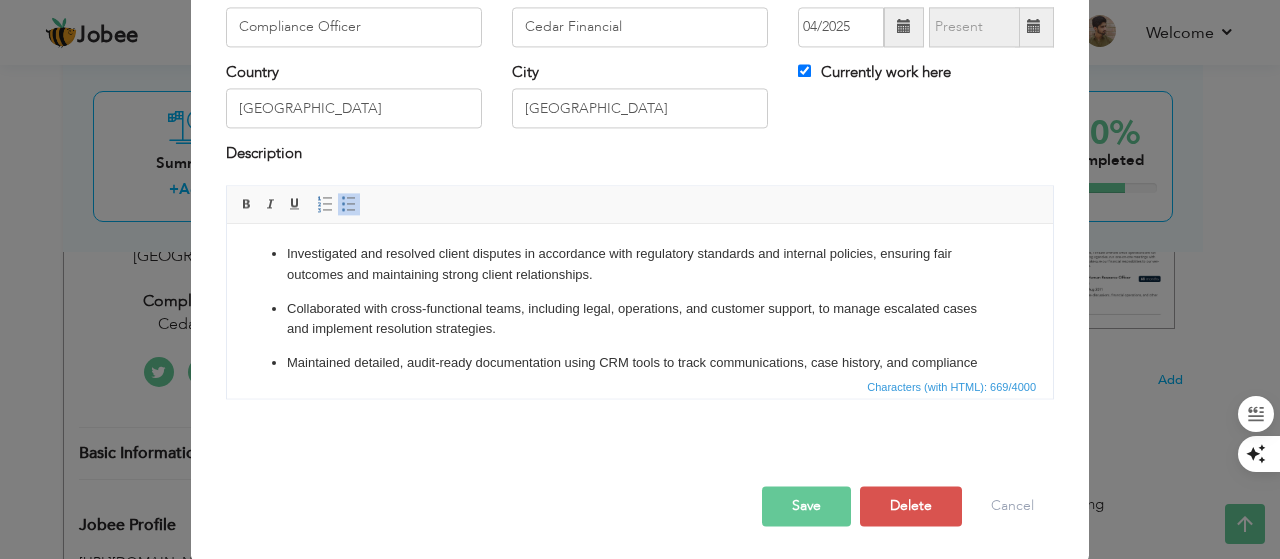 click on "Investigated and resolved client disputes in accordance with regulatory standards and internal policies, ensuring fair outcomes and maintaining strong client relationships." at bounding box center (640, 265) 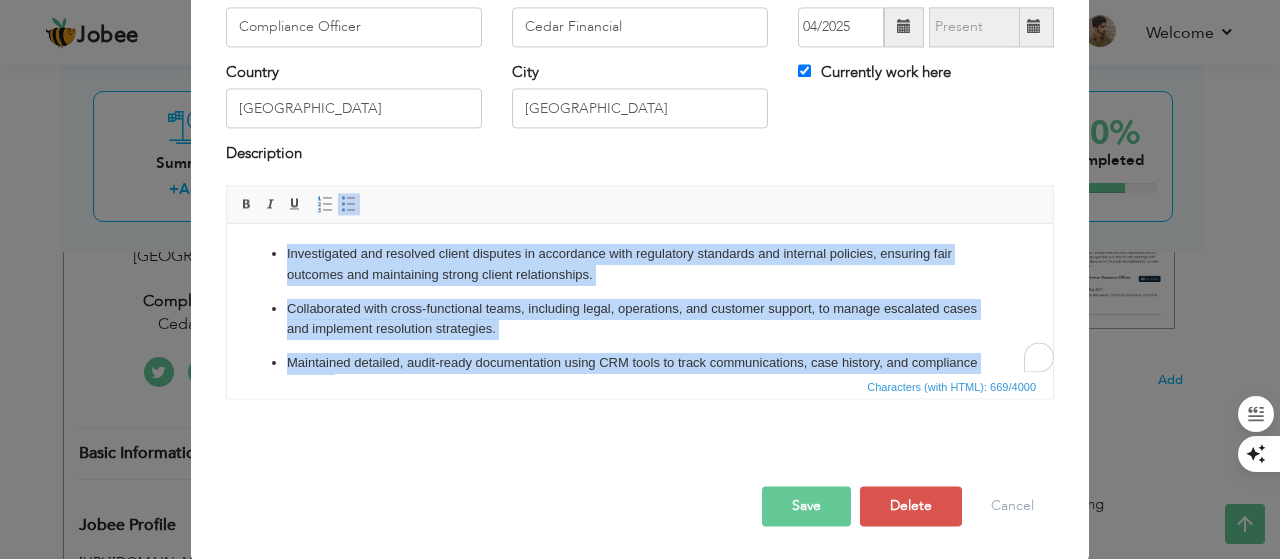 scroll, scrollTop: 181, scrollLeft: 0, axis: vertical 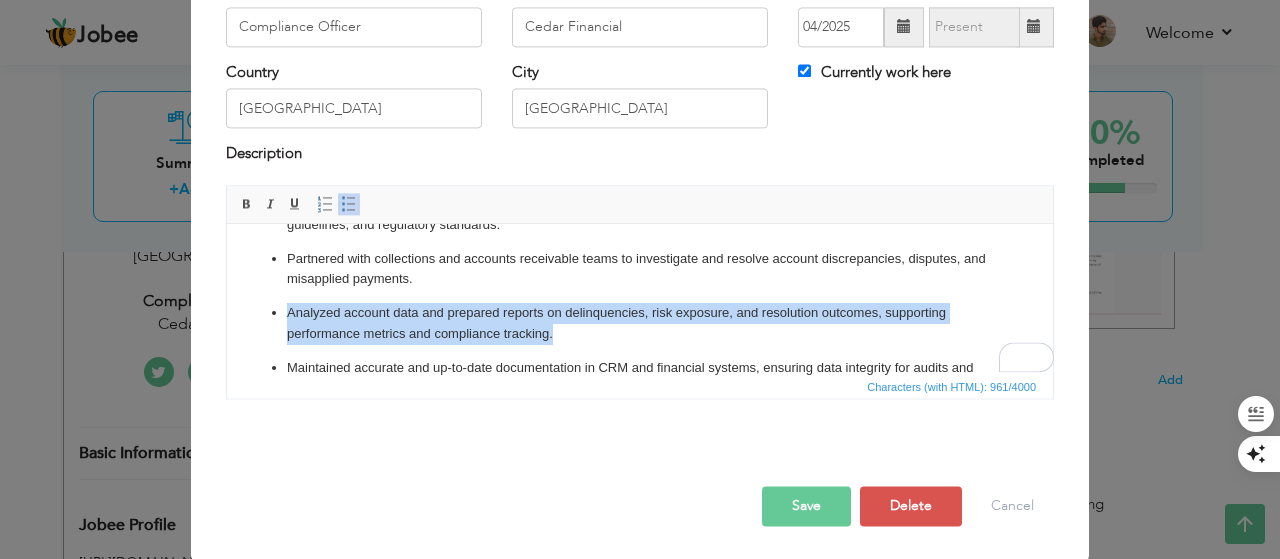 drag, startPoint x: 567, startPoint y: 333, endPoint x: 273, endPoint y: 310, distance: 294.8983 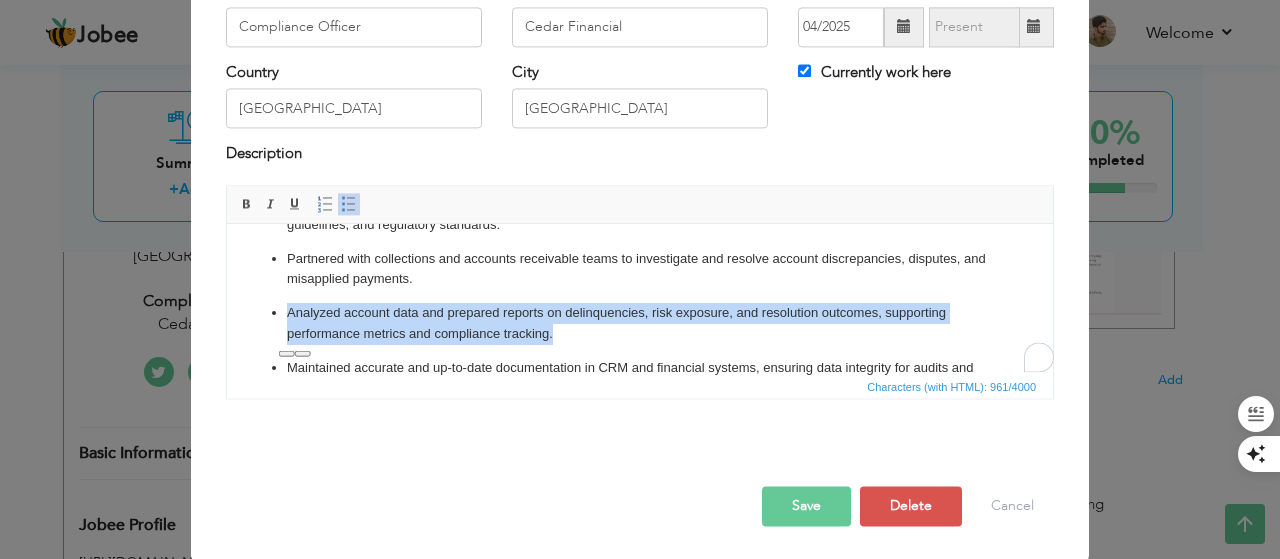 type 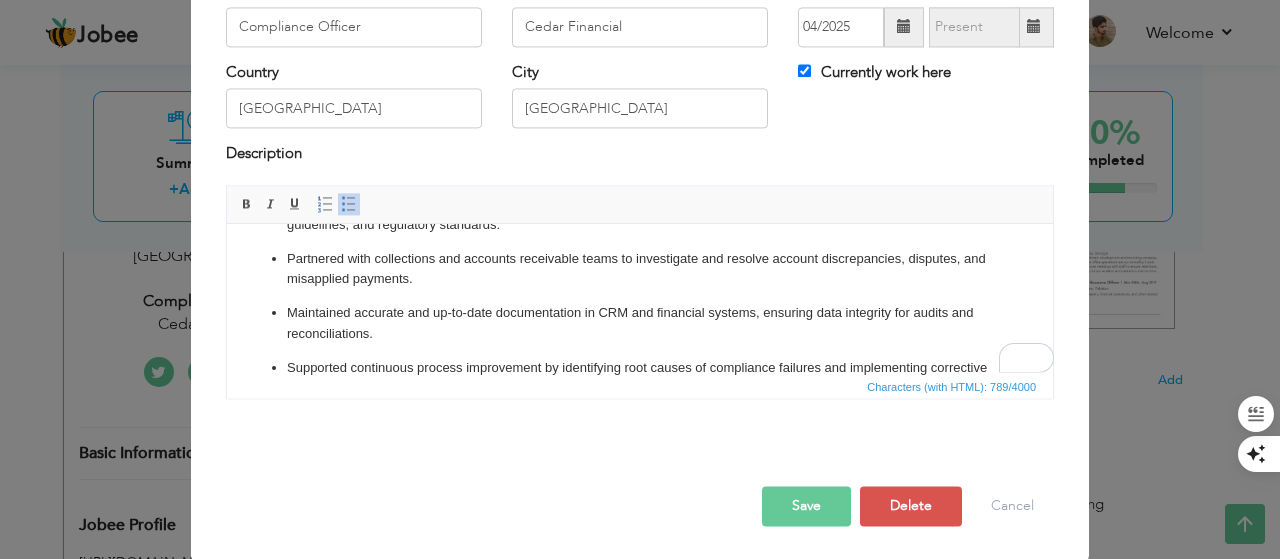 scroll, scrollTop: 65, scrollLeft: 0, axis: vertical 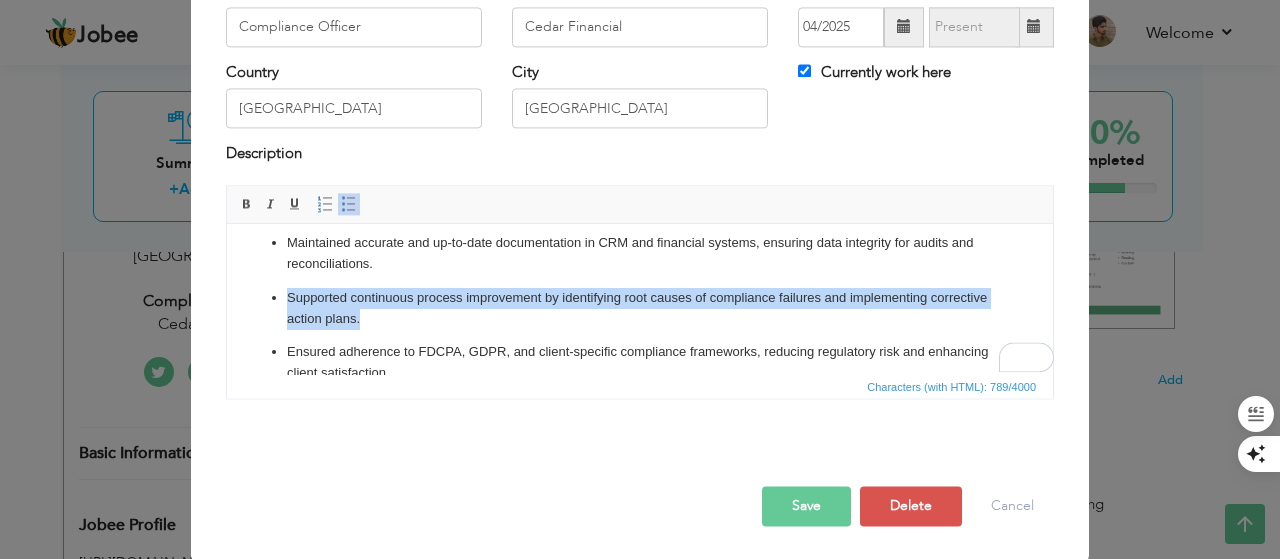 drag, startPoint x: 425, startPoint y: 317, endPoint x: 255, endPoint y: 292, distance: 171.8284 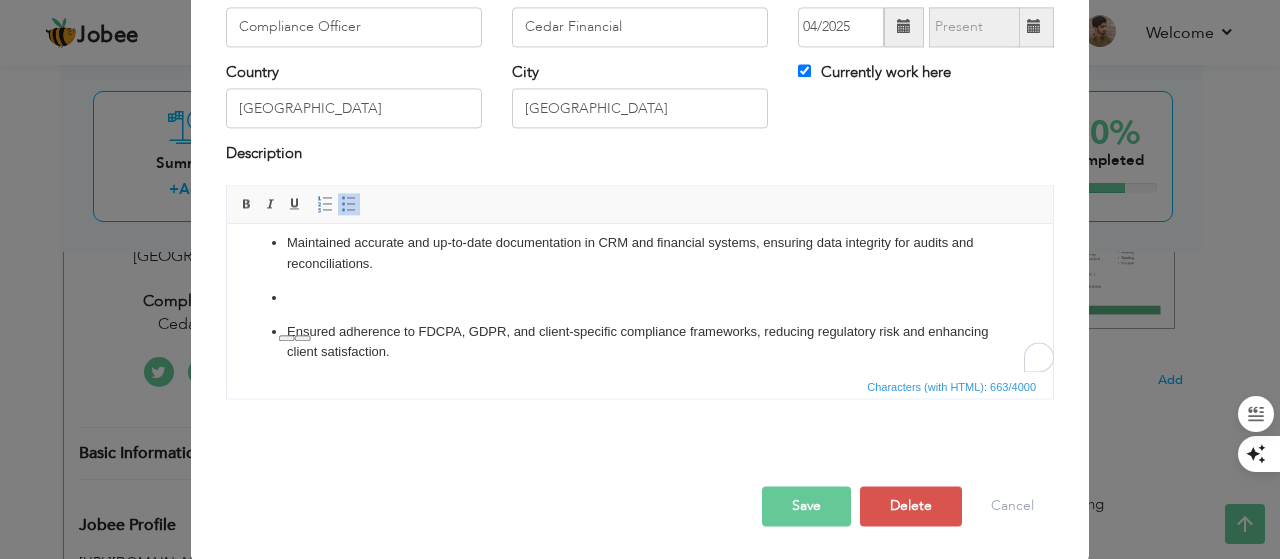 scroll, scrollTop: 95, scrollLeft: 0, axis: vertical 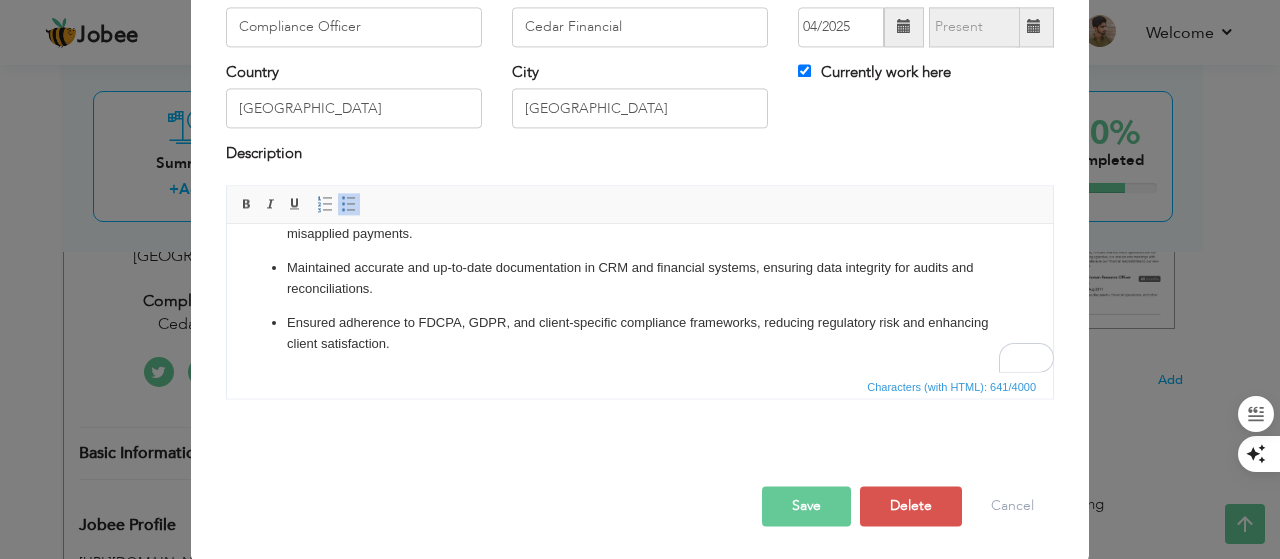 click on "Save" at bounding box center [806, 506] 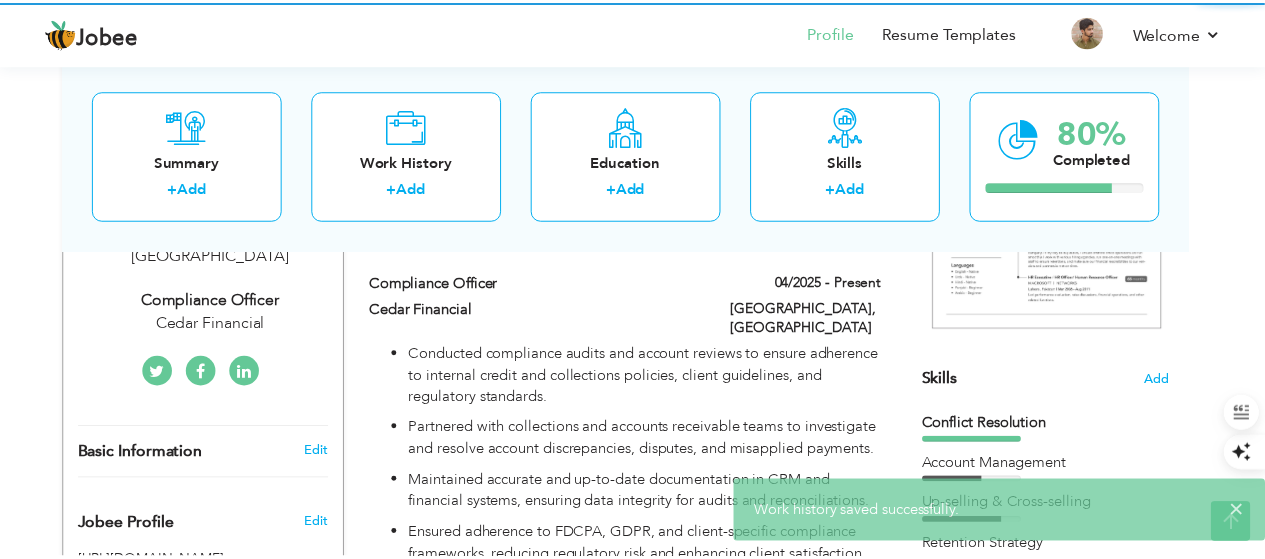 scroll, scrollTop: 0, scrollLeft: 0, axis: both 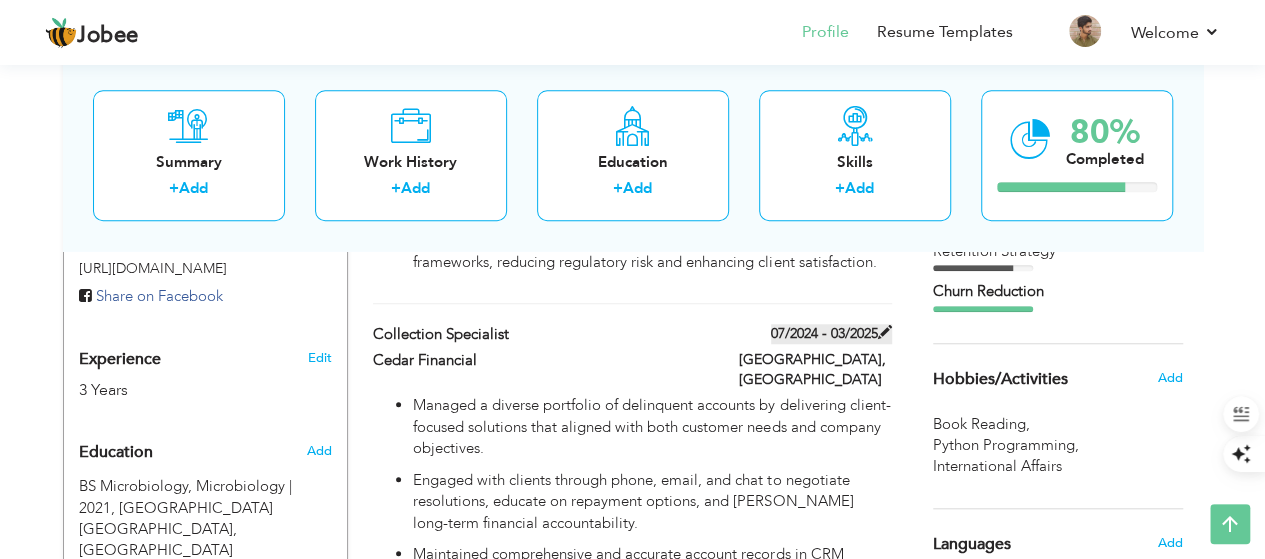 click at bounding box center [885, 332] 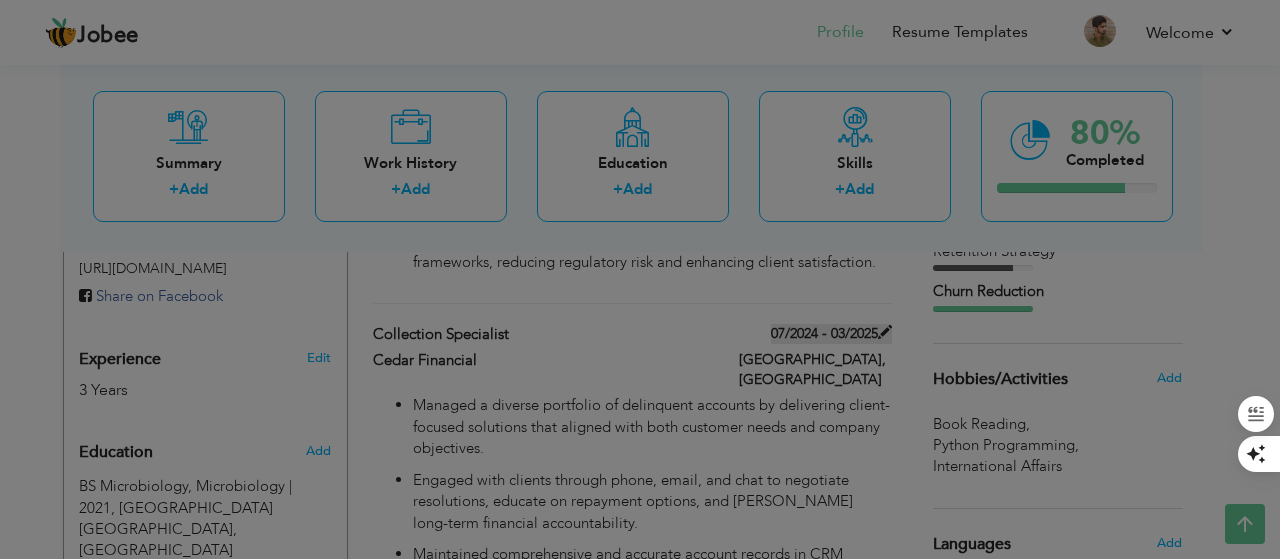 scroll, scrollTop: 0, scrollLeft: 0, axis: both 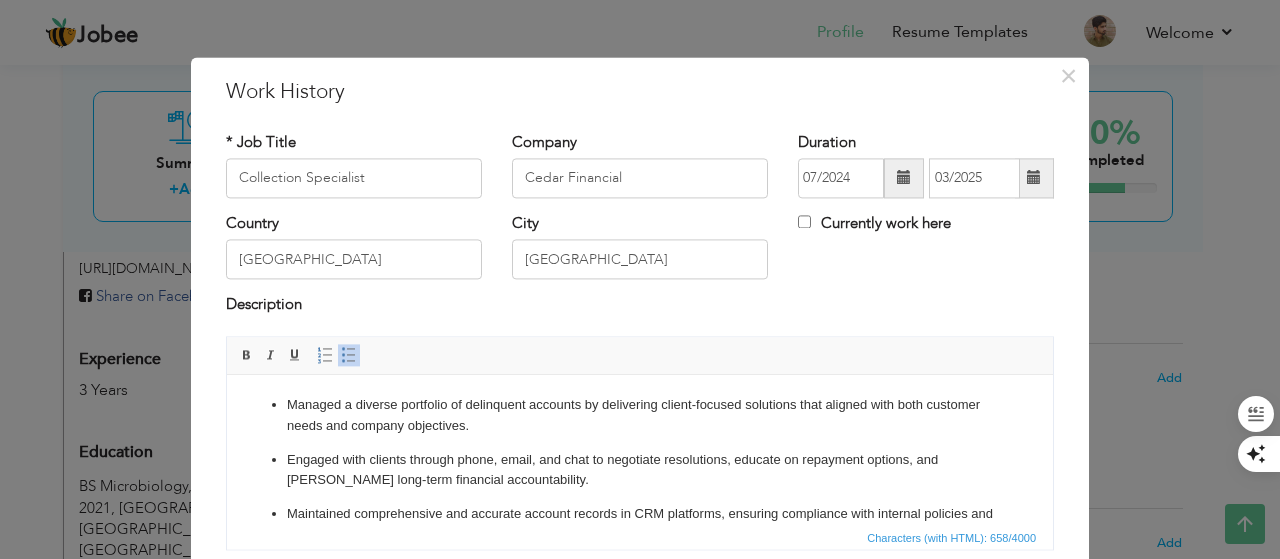 click on "Managed a diverse portfolio of delinquent accounts by delivering client-focused solutions that aligned with both customer needs and company objectives." at bounding box center [640, 416] 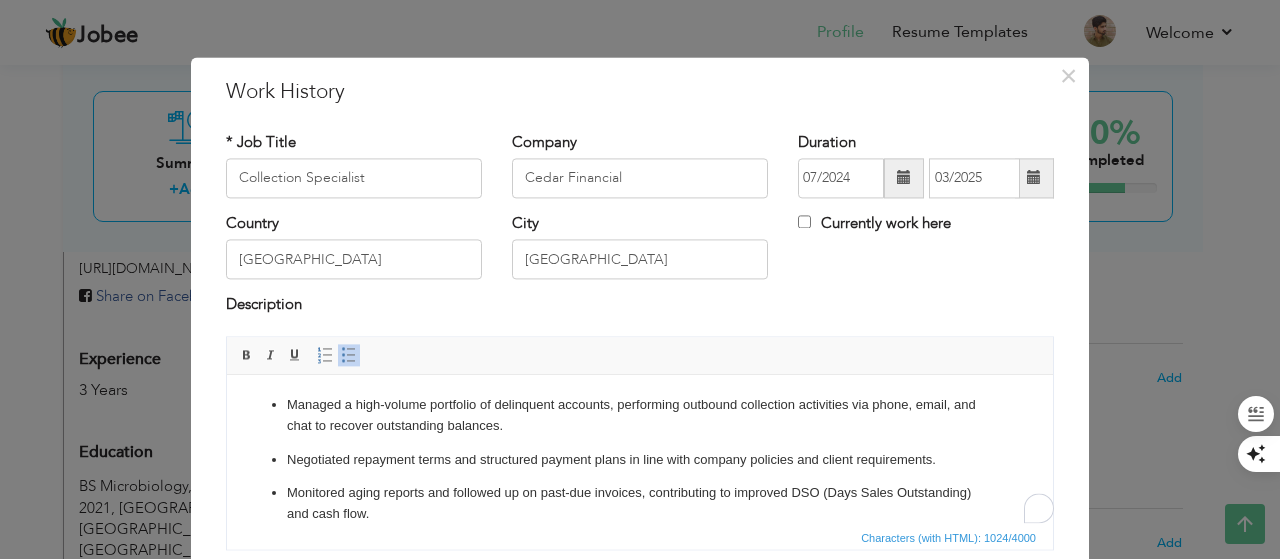 scroll, scrollTop: 173, scrollLeft: 0, axis: vertical 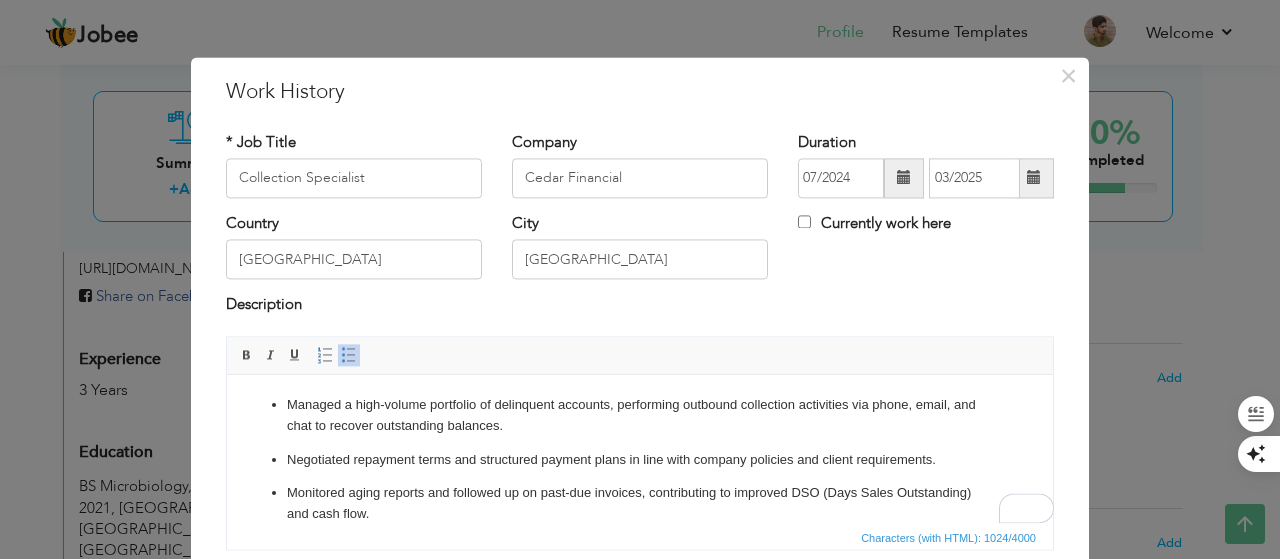 click on "Managed a high-volume portfolio of delinquent accounts, performing outbound collection activities via phone, email, and chat to recover outstanding balances." at bounding box center (640, 416) 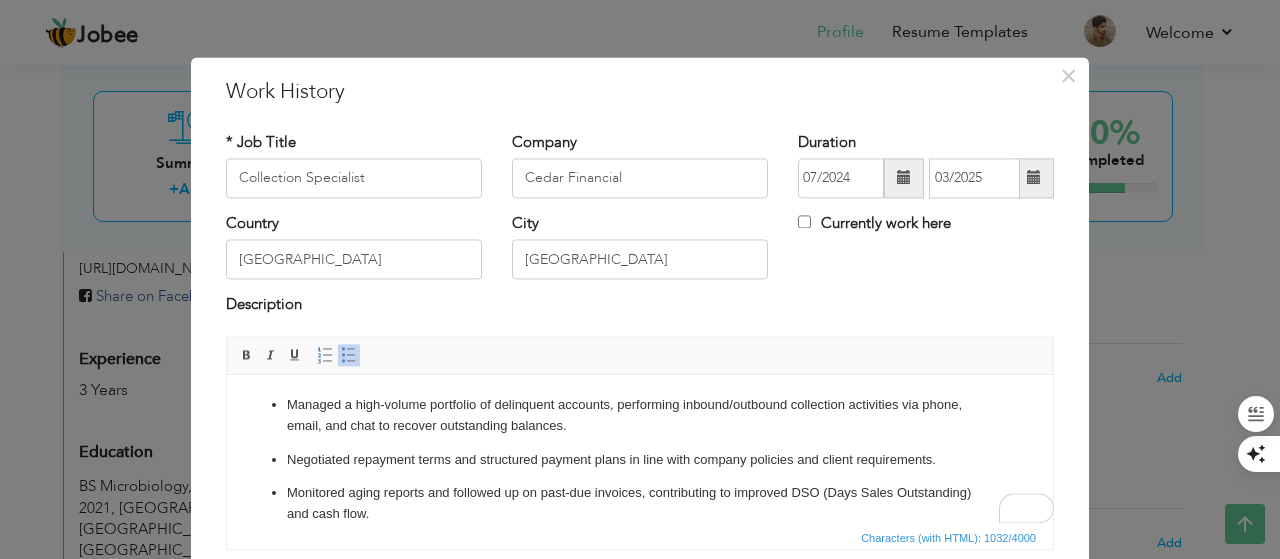 scroll, scrollTop: 8, scrollLeft: 0, axis: vertical 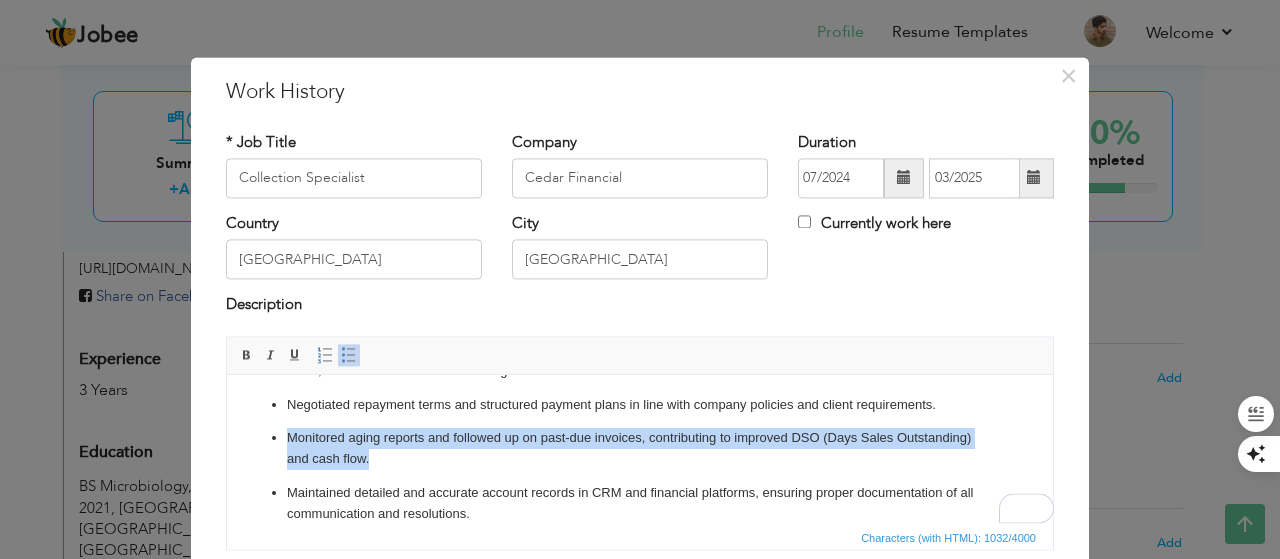 drag, startPoint x: 379, startPoint y: 463, endPoint x: 250, endPoint y: 445, distance: 130.24976 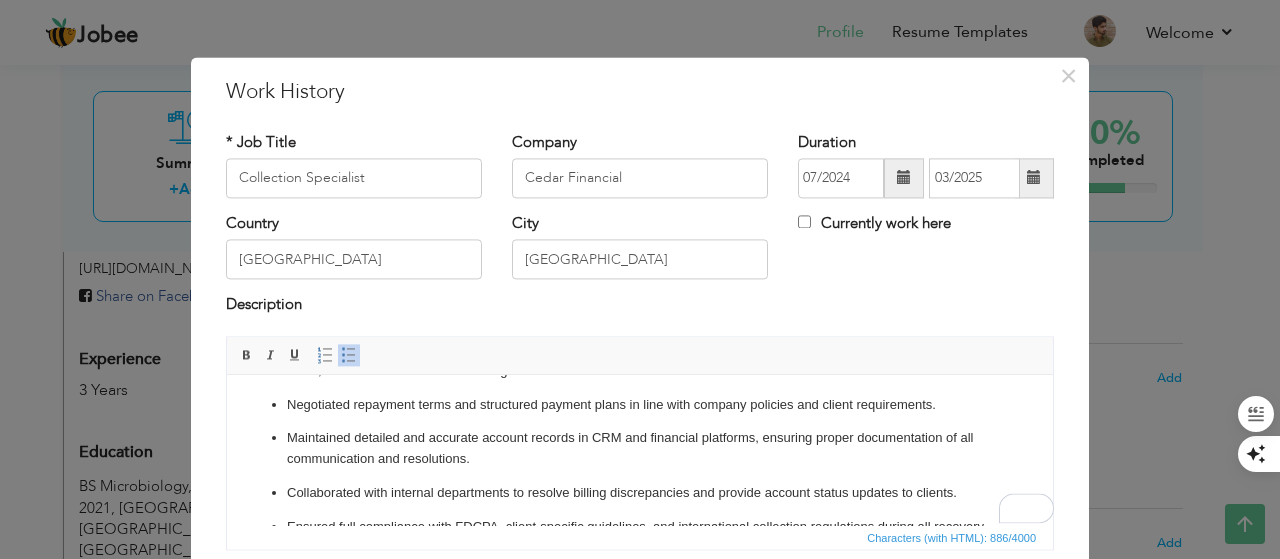 scroll, scrollTop: 72, scrollLeft: 0, axis: vertical 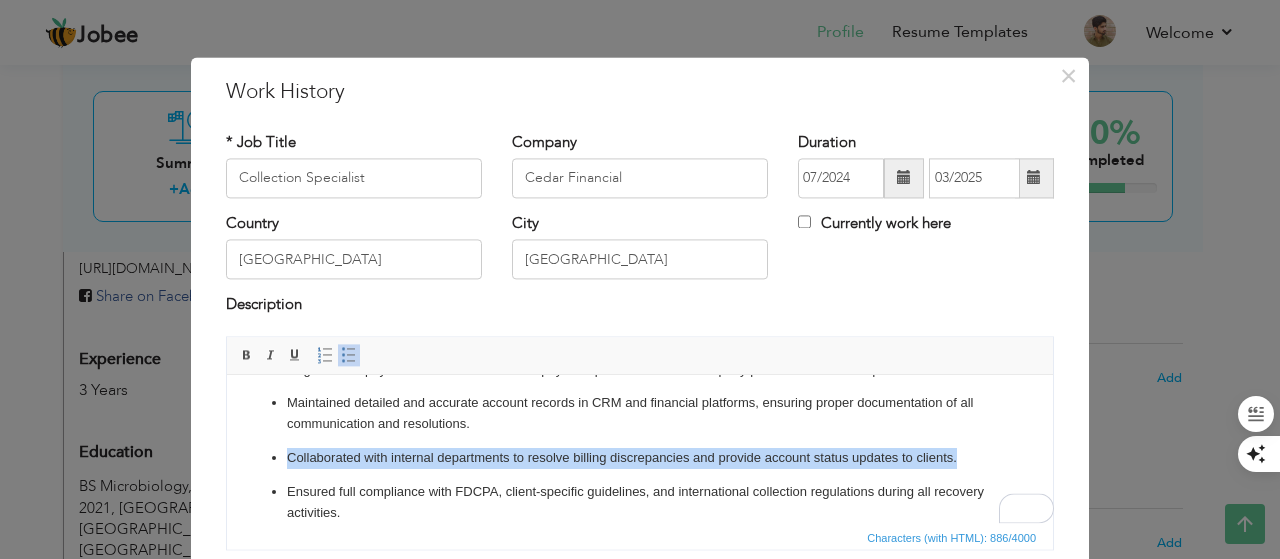 drag, startPoint x: 964, startPoint y: 457, endPoint x: 258, endPoint y: 461, distance: 706.01135 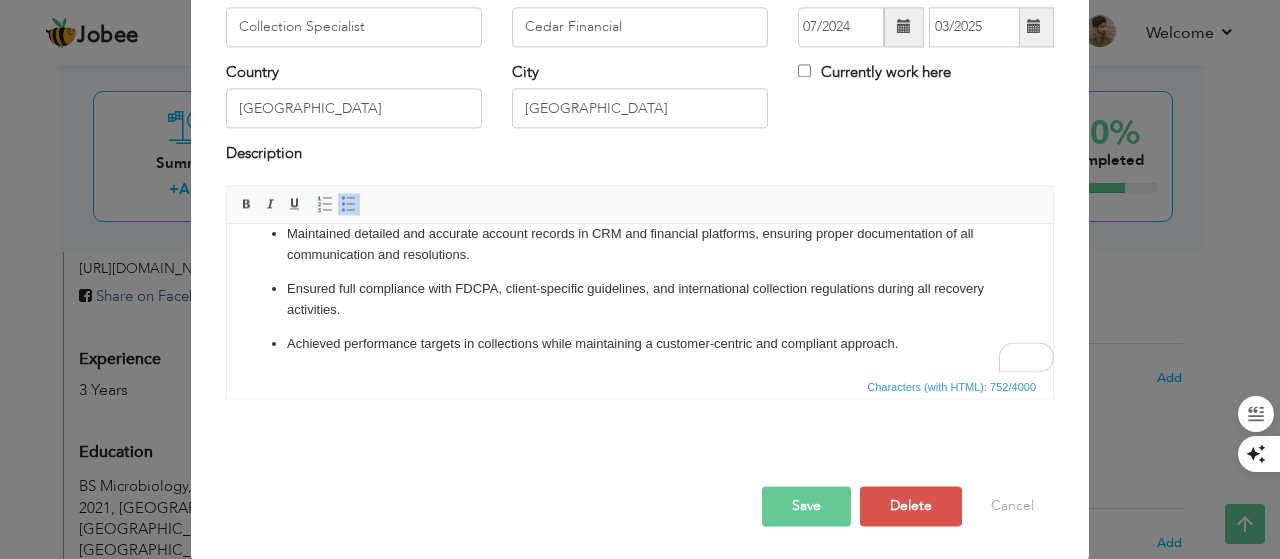 click on "Save" at bounding box center (806, 506) 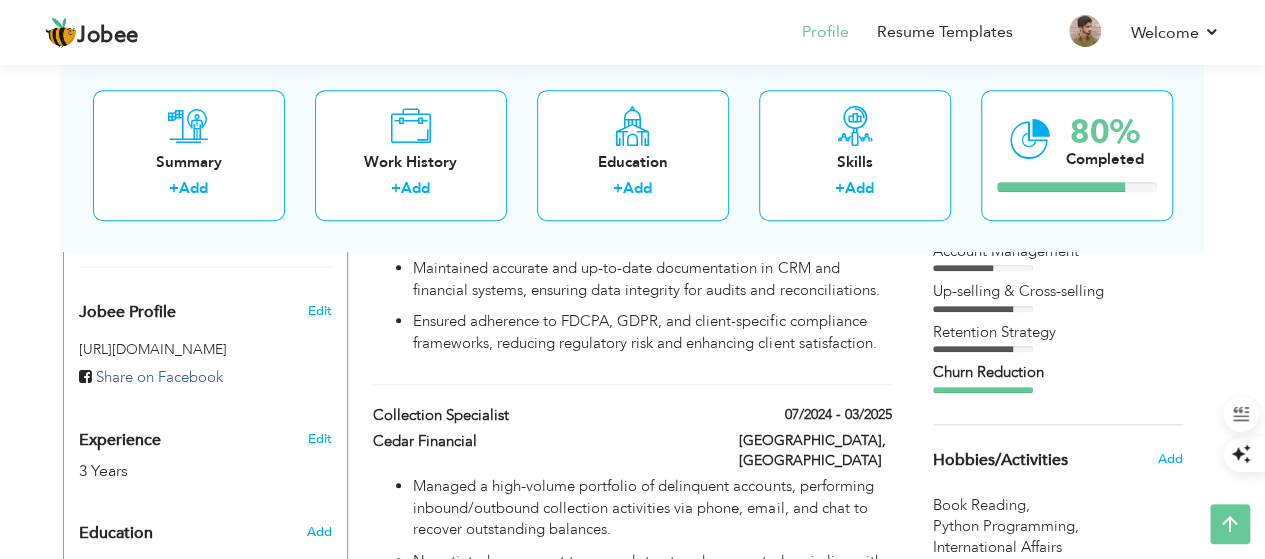 scroll, scrollTop: 563, scrollLeft: 0, axis: vertical 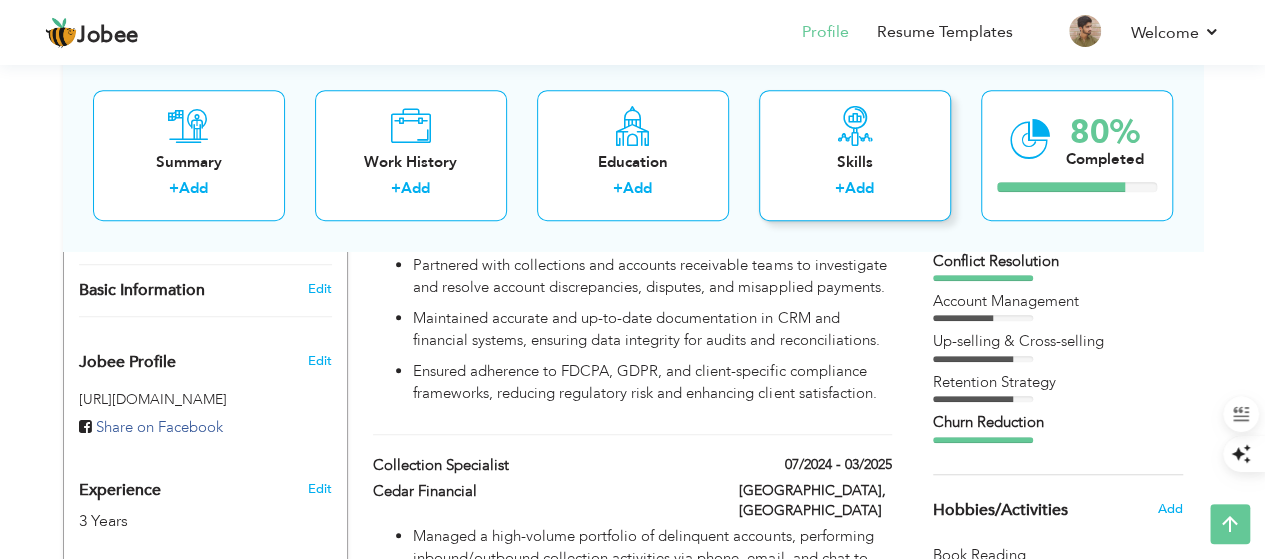 click at bounding box center [855, 126] 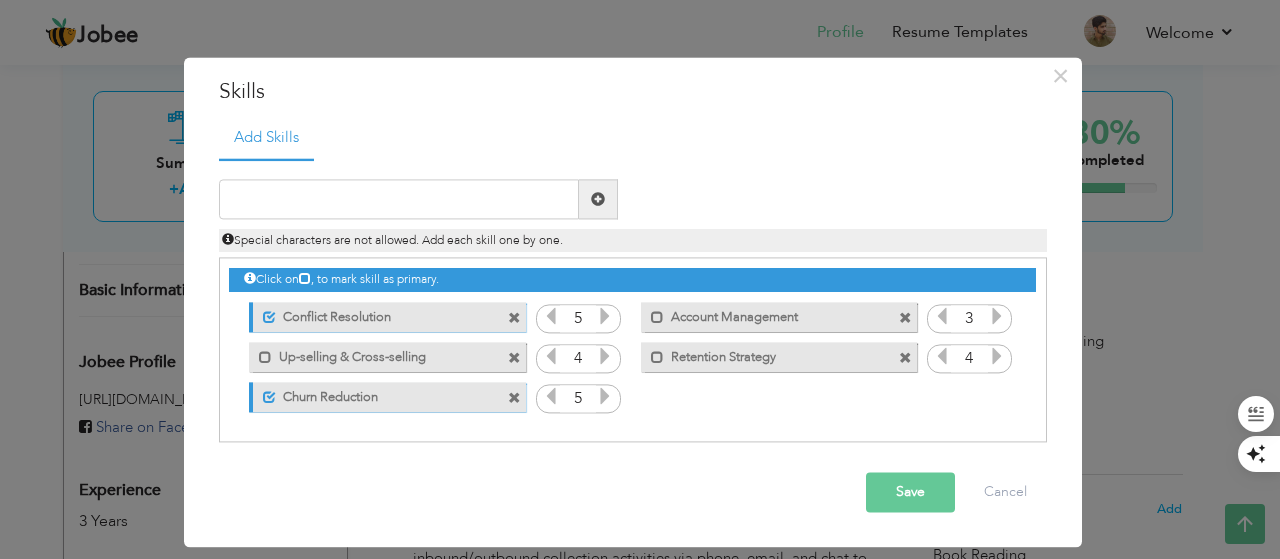 click at bounding box center [514, 358] 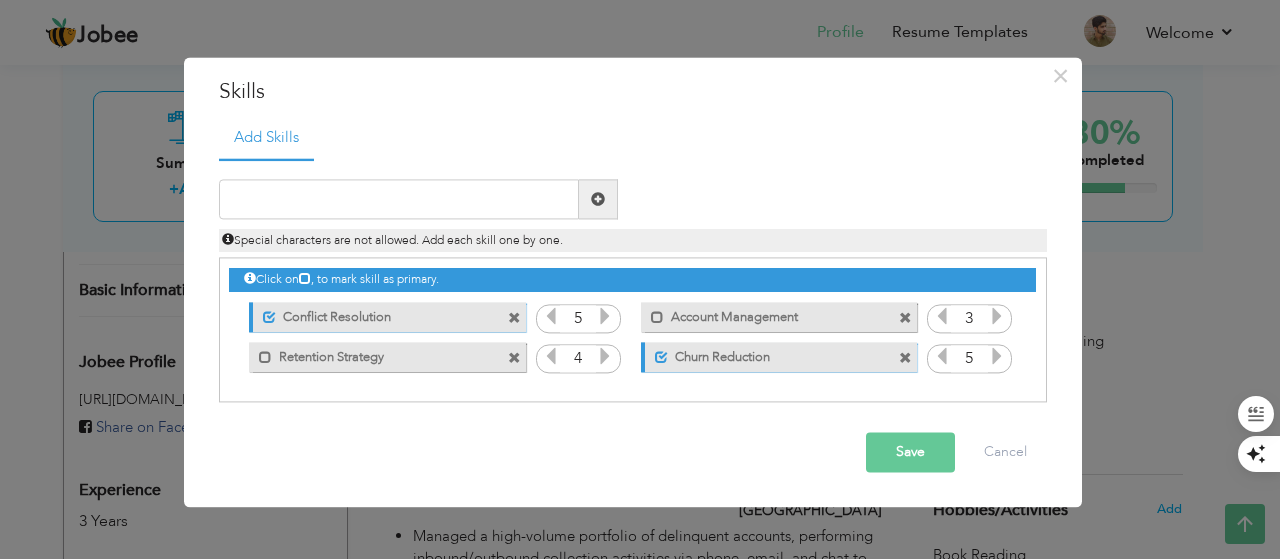 click at bounding box center [514, 358] 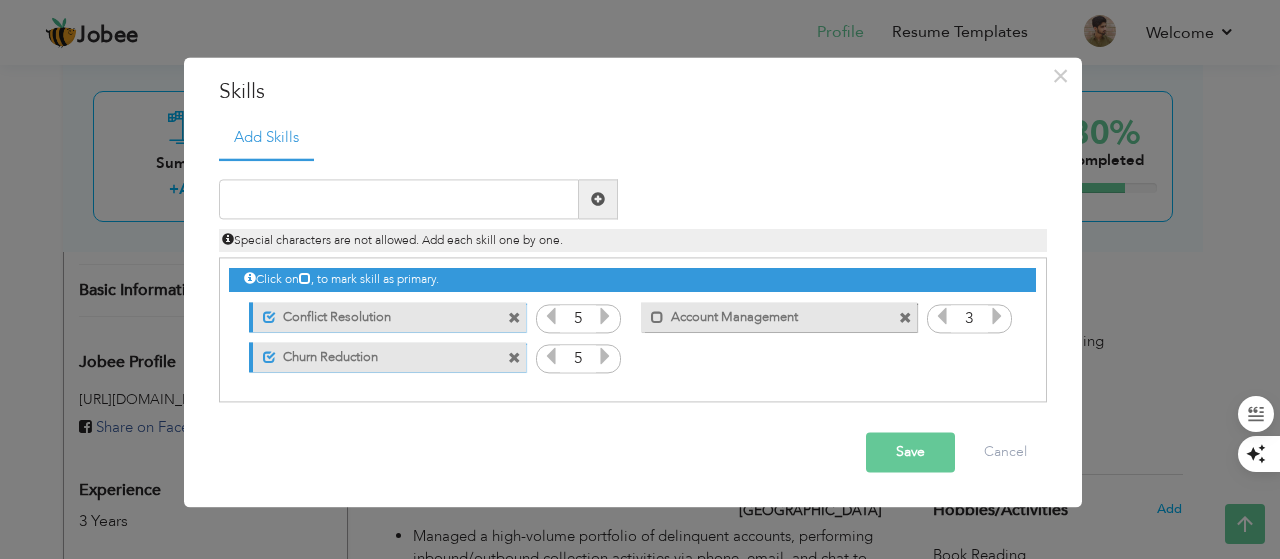 click at bounding box center (514, 358) 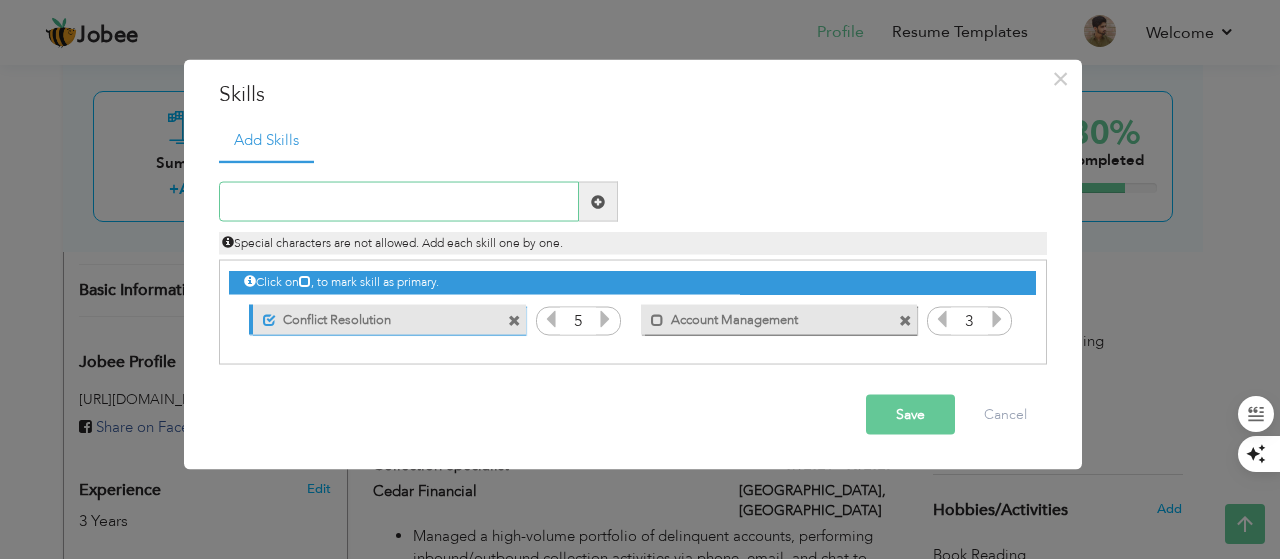click at bounding box center (399, 202) 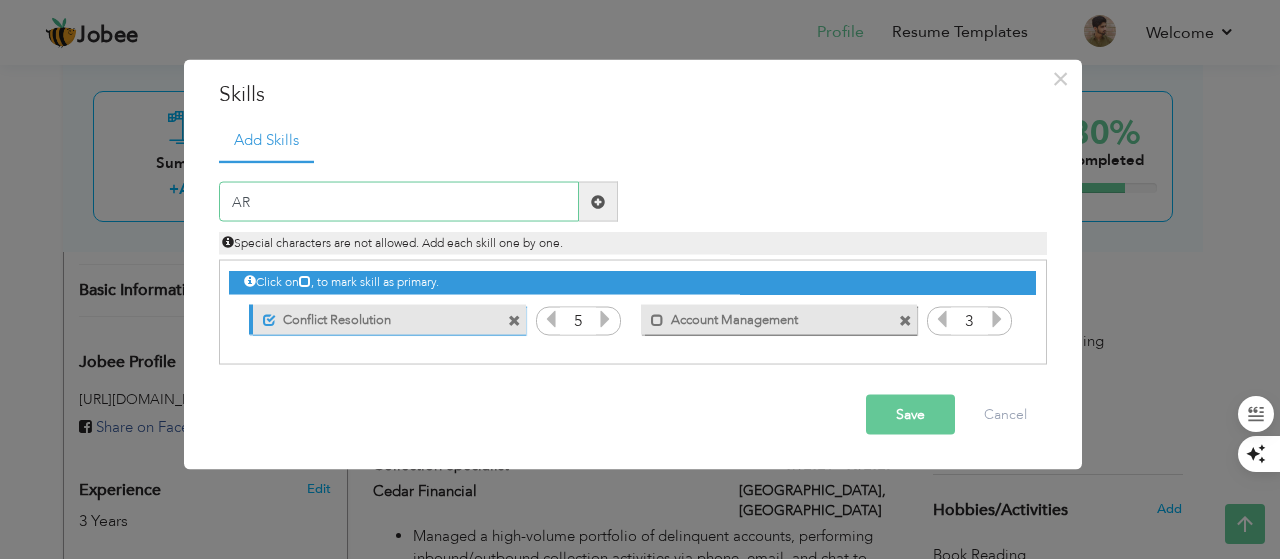 type on "A" 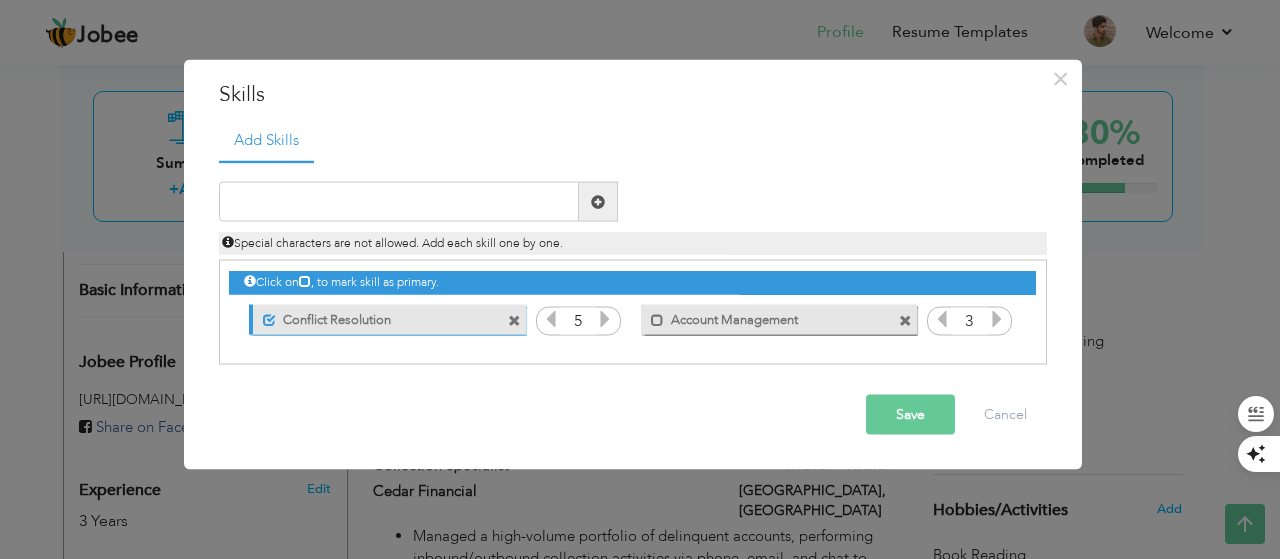 click on "Account Management" at bounding box center (765, 316) 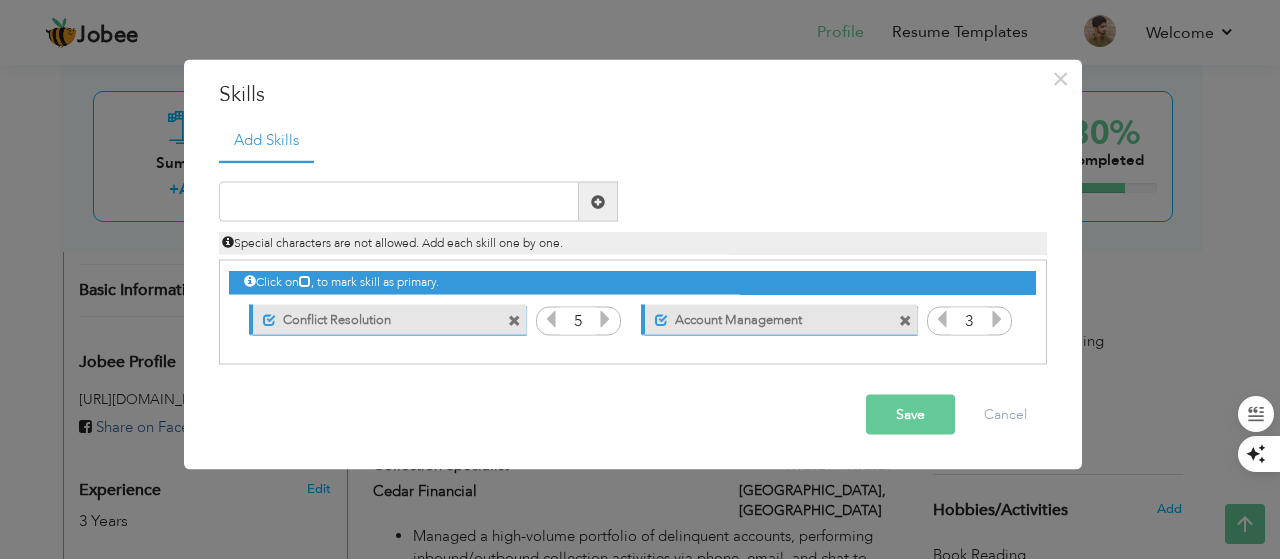 click at bounding box center [908, 314] 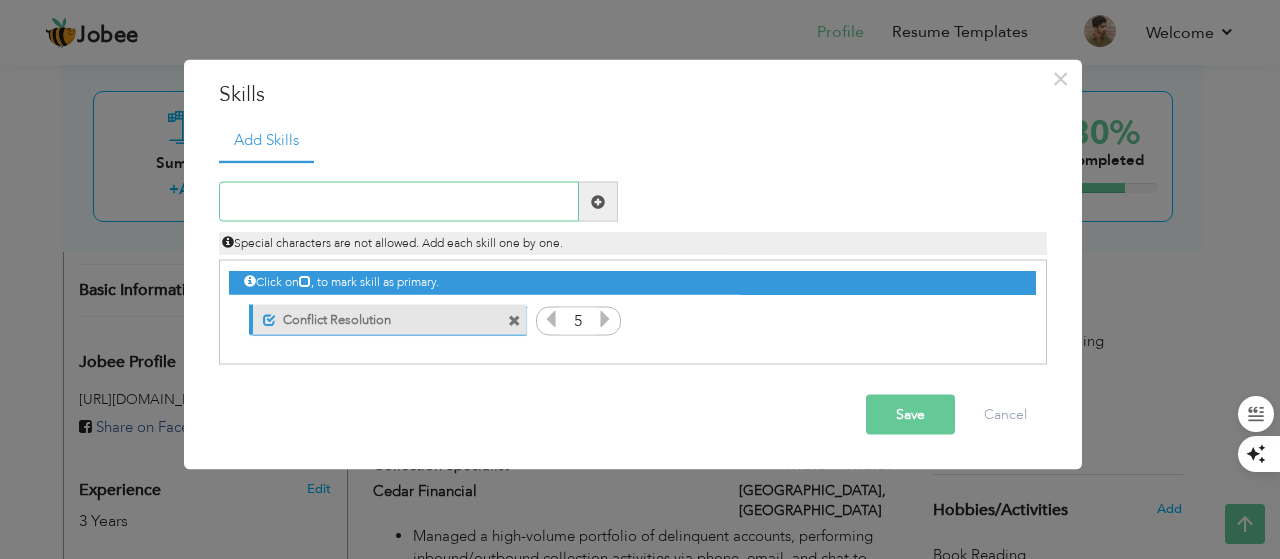 click at bounding box center [399, 202] 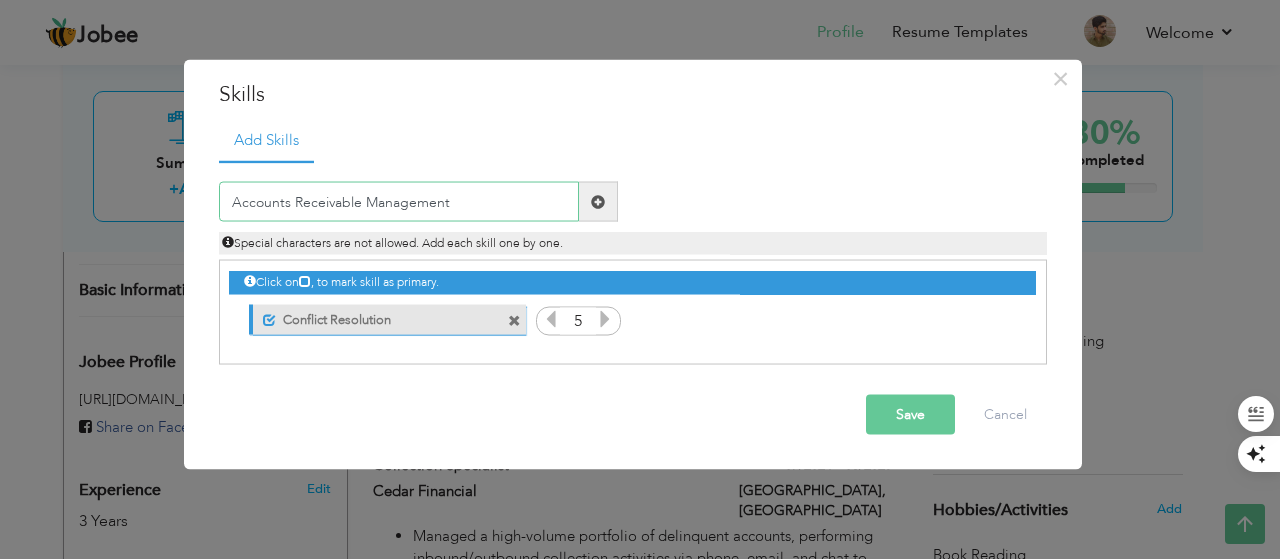 type on "Accounts Receivable Management" 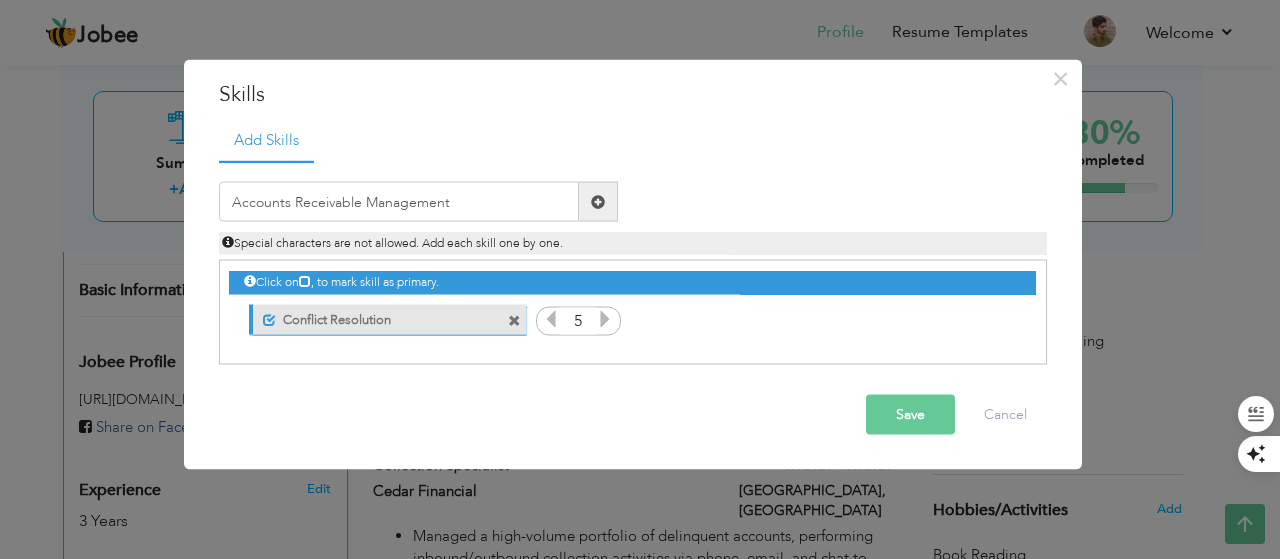 click at bounding box center (598, 201) 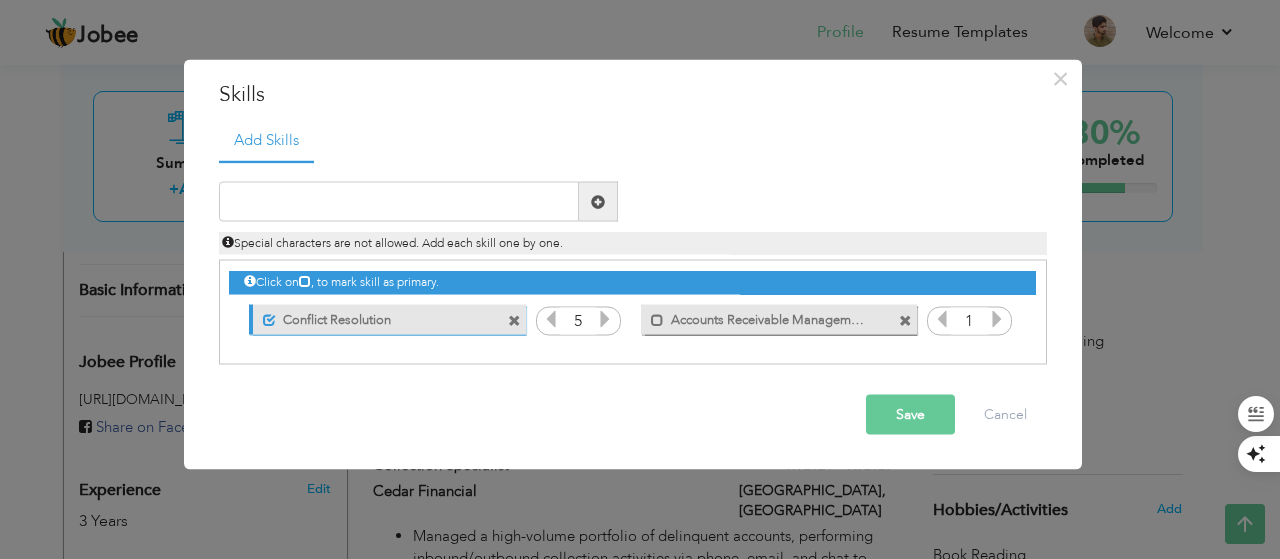 click at bounding box center (997, 319) 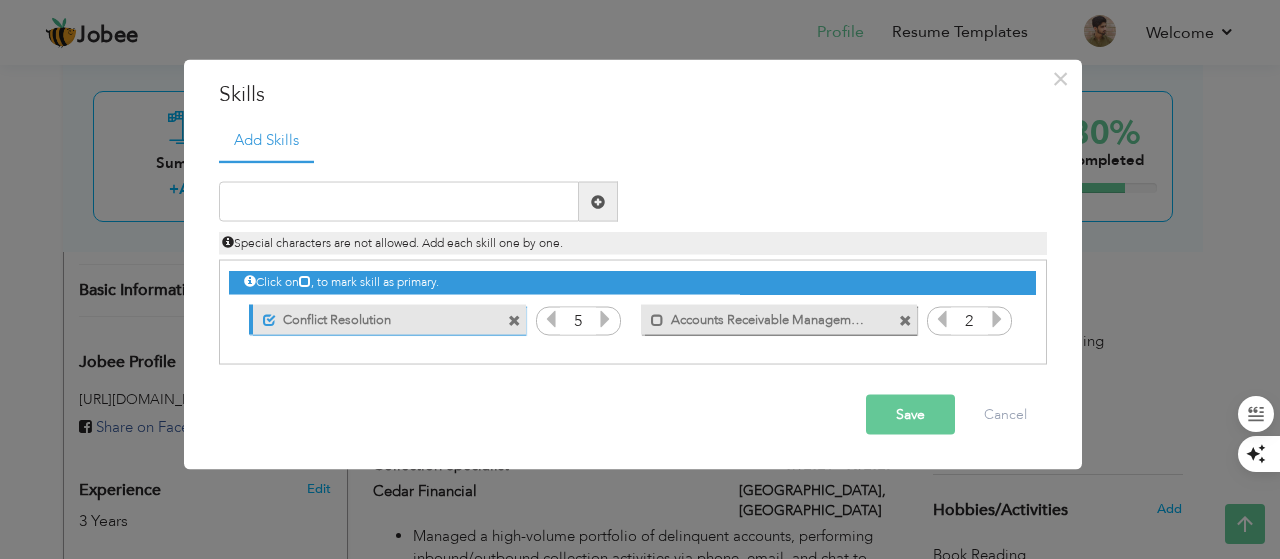 click at bounding box center (997, 319) 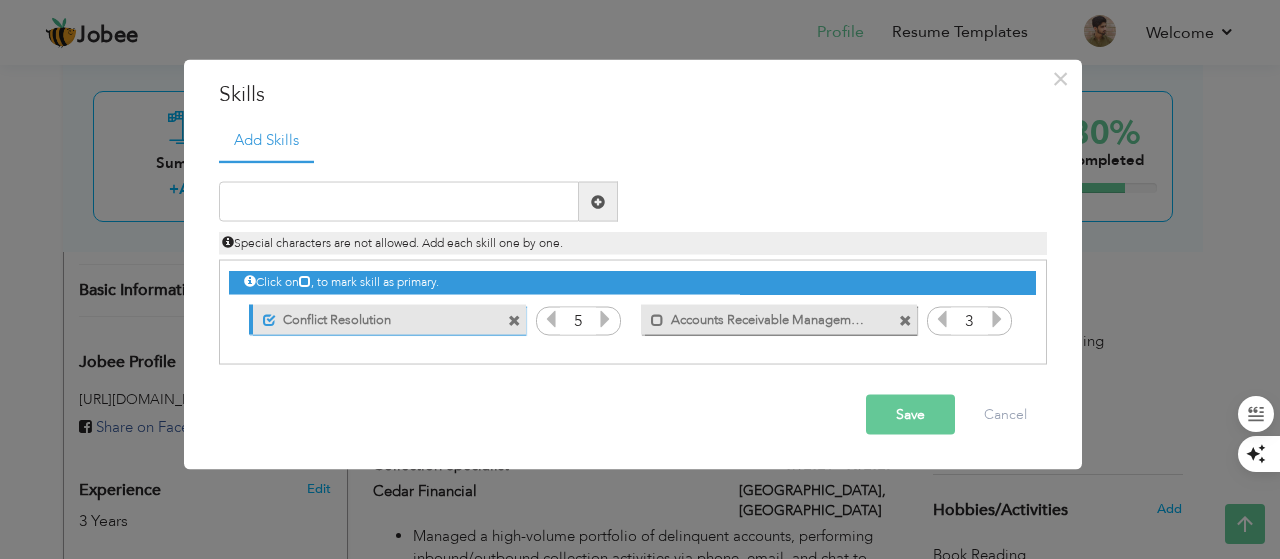 click at bounding box center (997, 319) 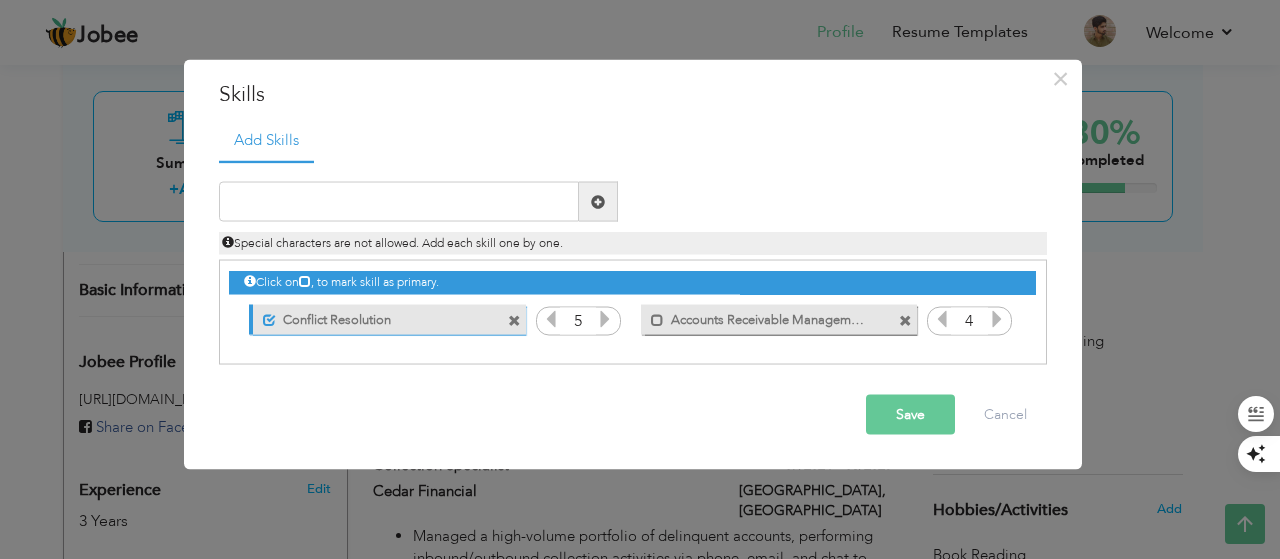 click at bounding box center [551, 319] 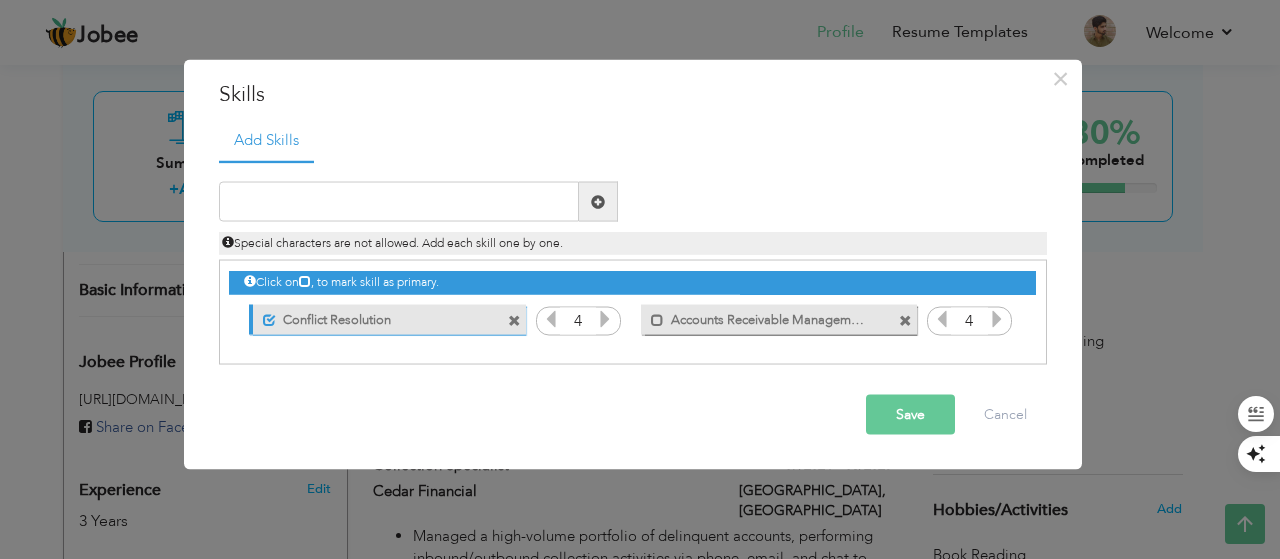click at bounding box center [997, 319] 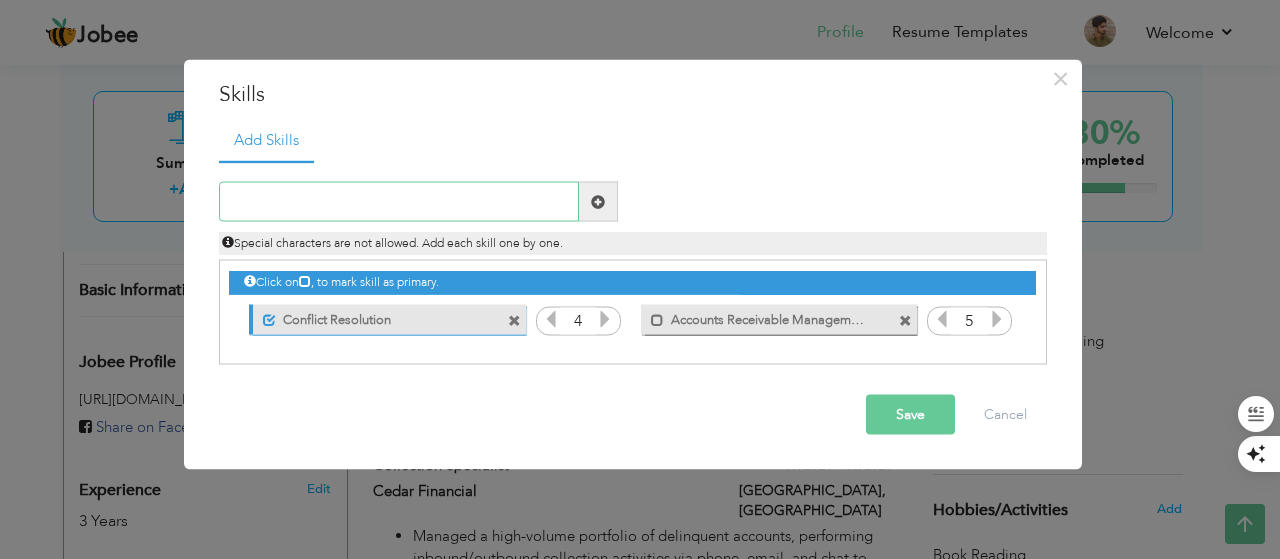 click at bounding box center [399, 202] 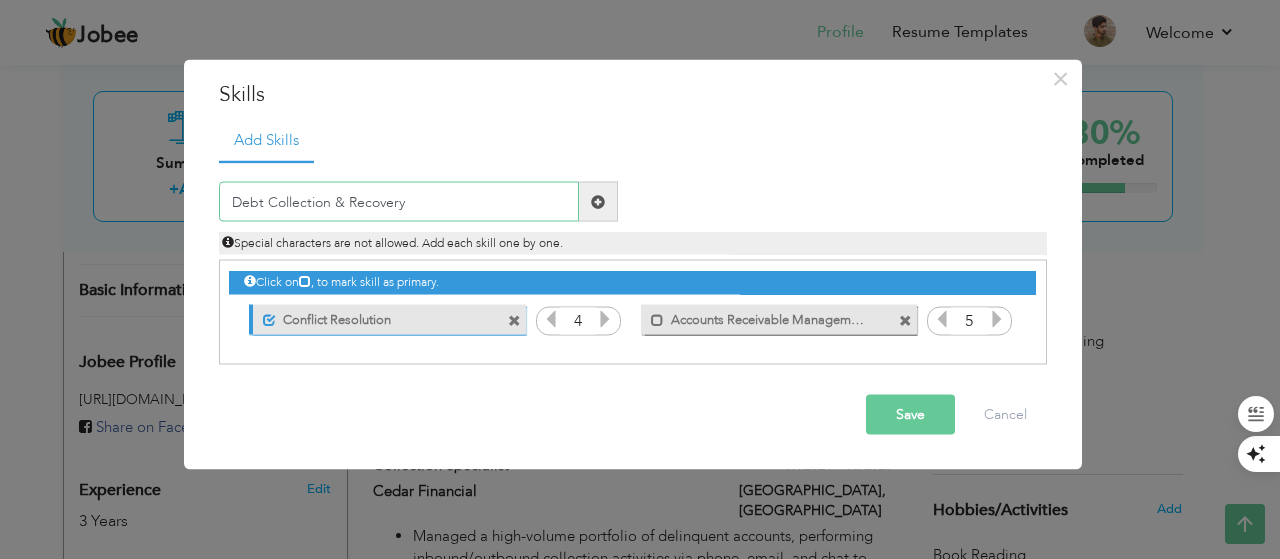 type on "Debt Collection & Recovery" 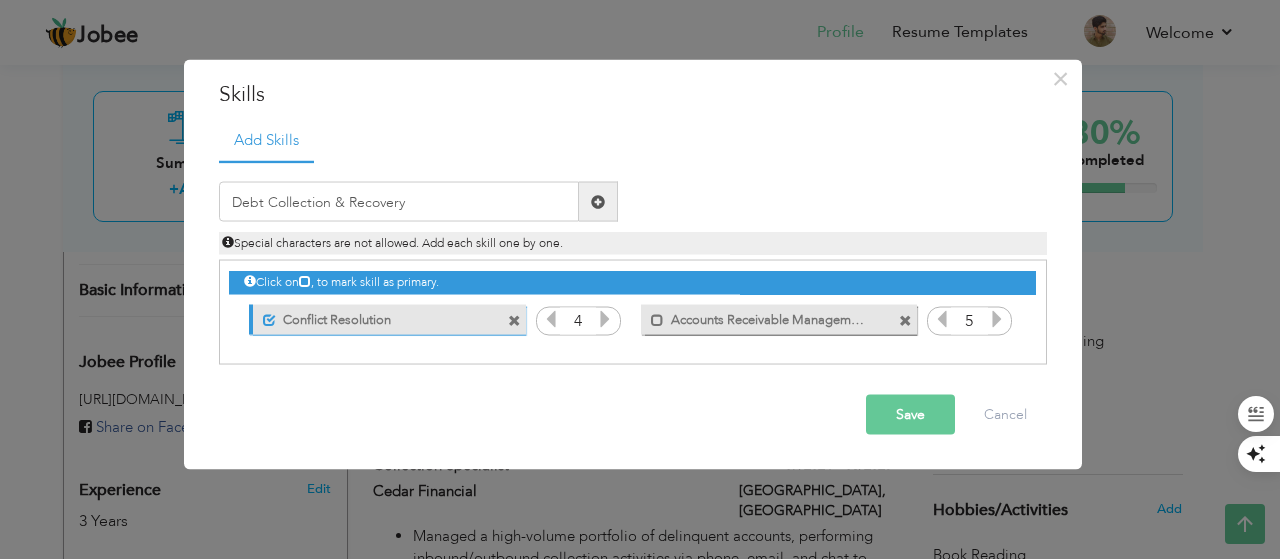 click at bounding box center [598, 201] 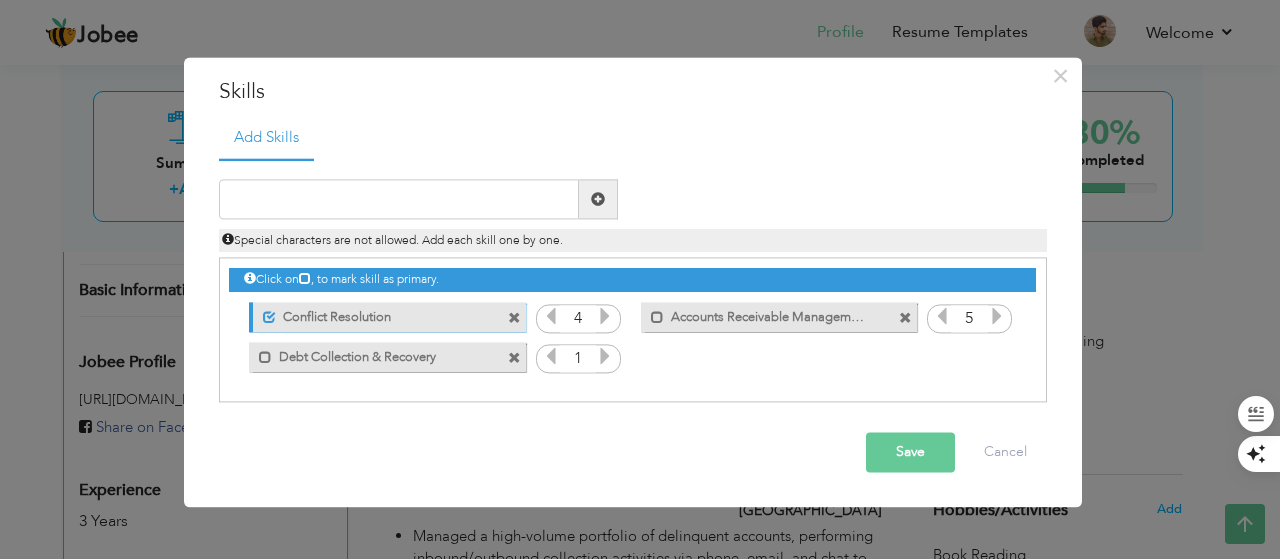 click at bounding box center [605, 357] 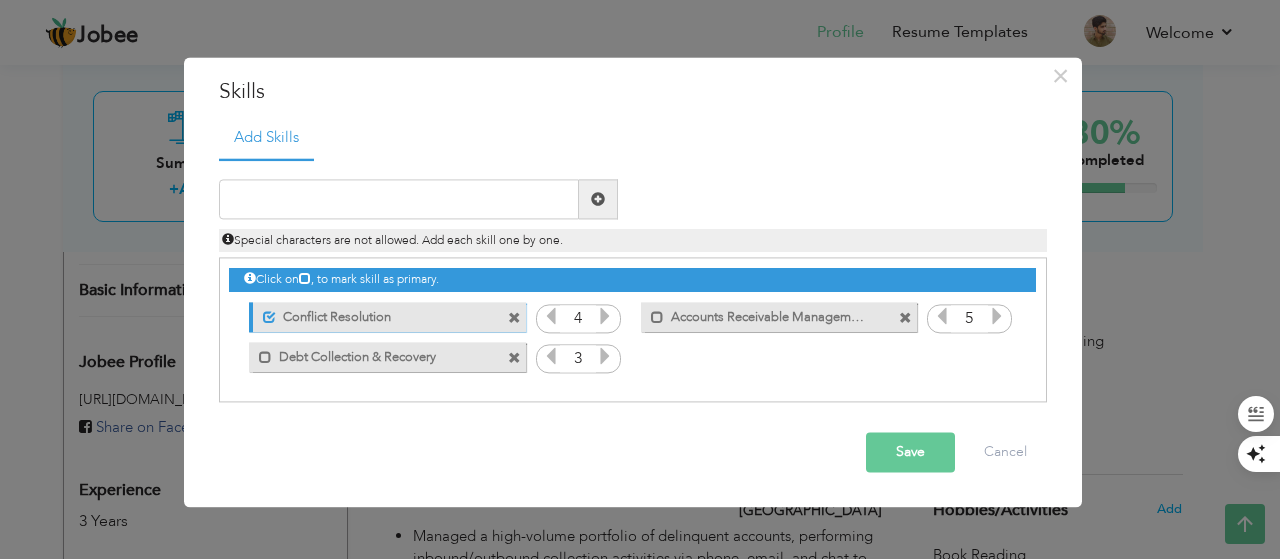 click at bounding box center [605, 357] 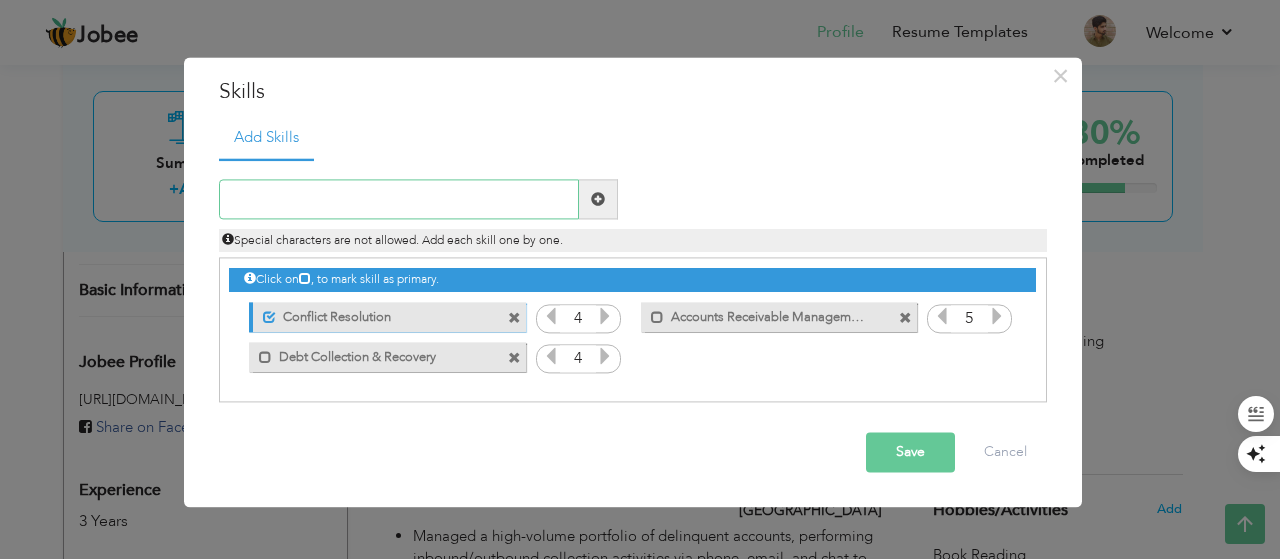 click at bounding box center [399, 200] 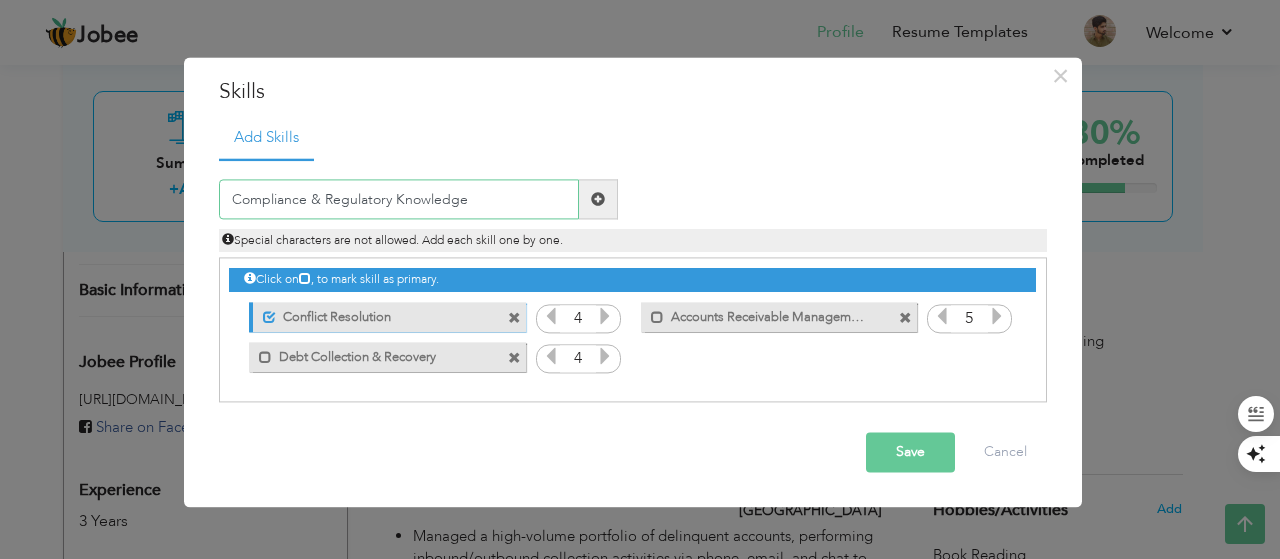 type on "Compliance & Regulatory Knowledge" 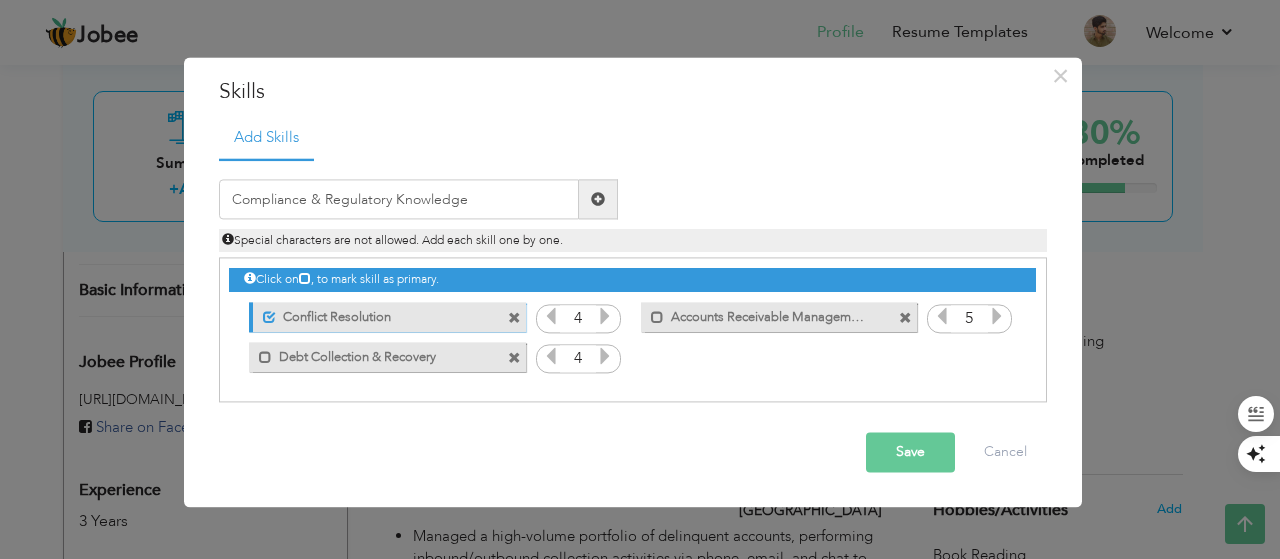 click at bounding box center (598, 199) 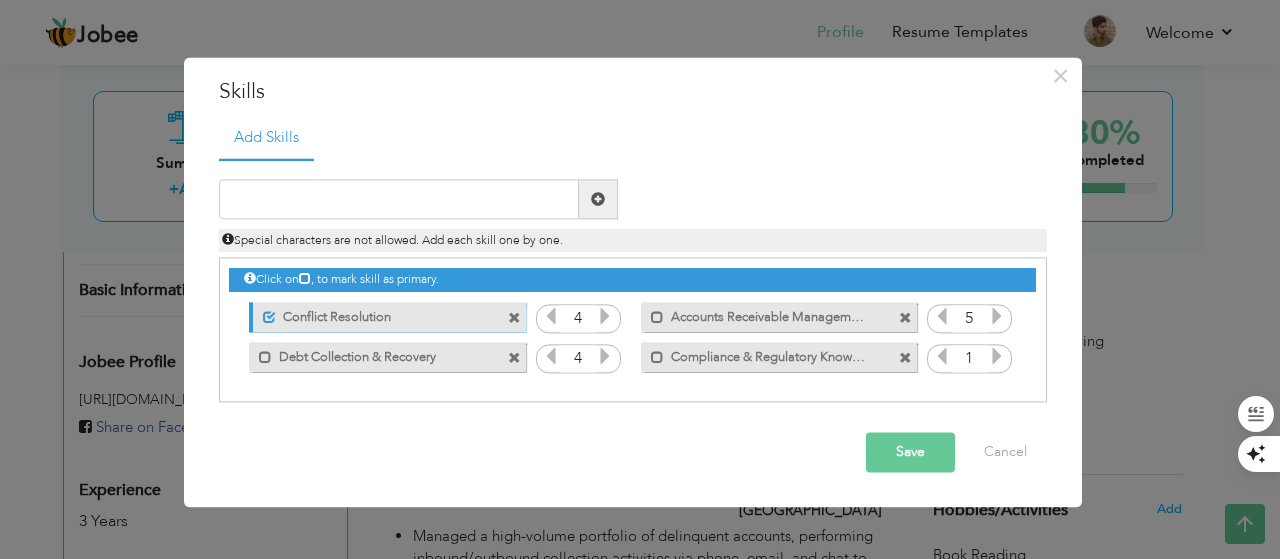click at bounding box center [997, 357] 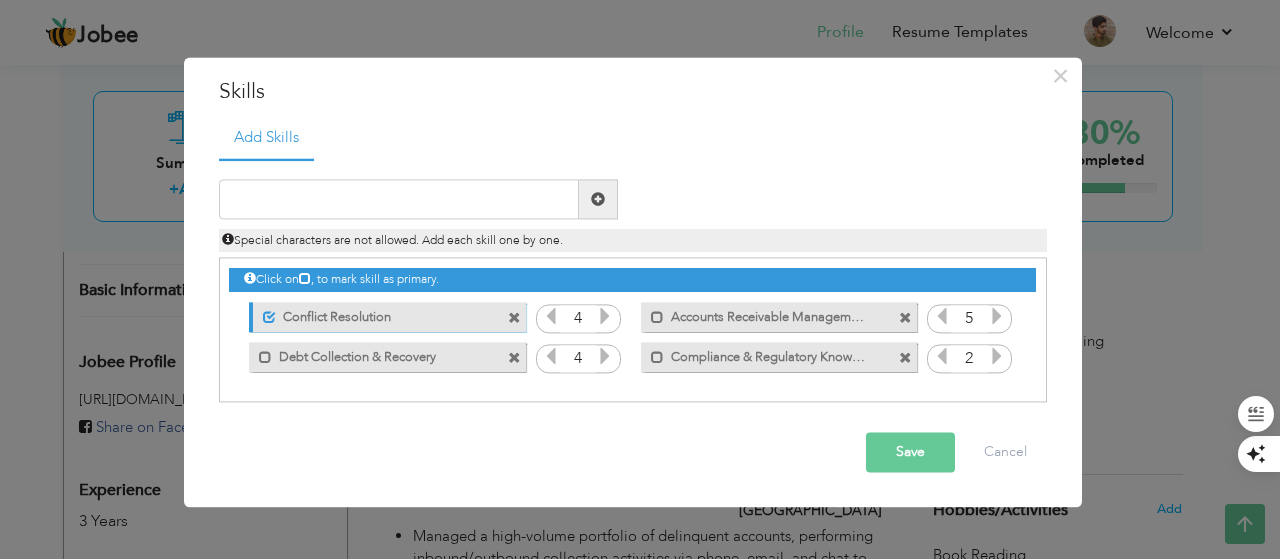 click at bounding box center (997, 357) 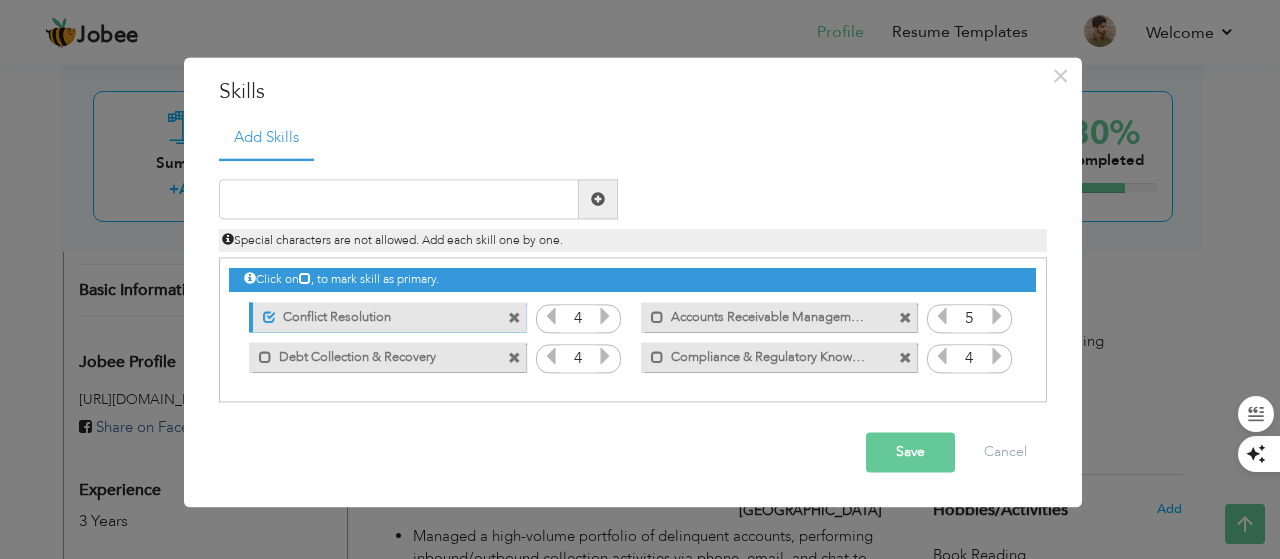 click at bounding box center [997, 357] 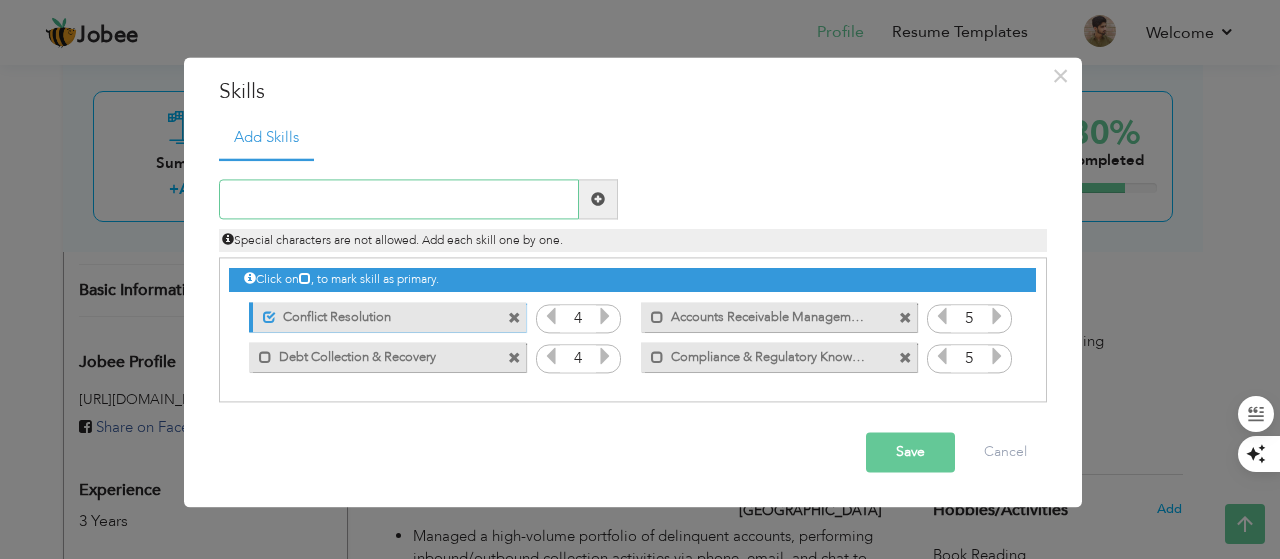 click at bounding box center (399, 200) 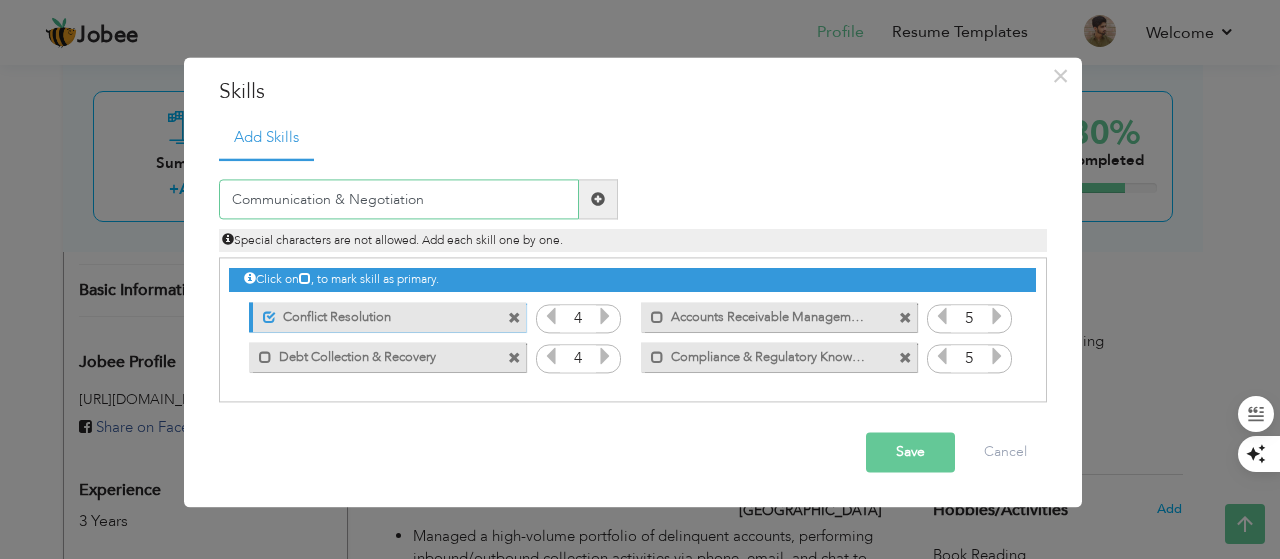 type on "Communication & Negotiation" 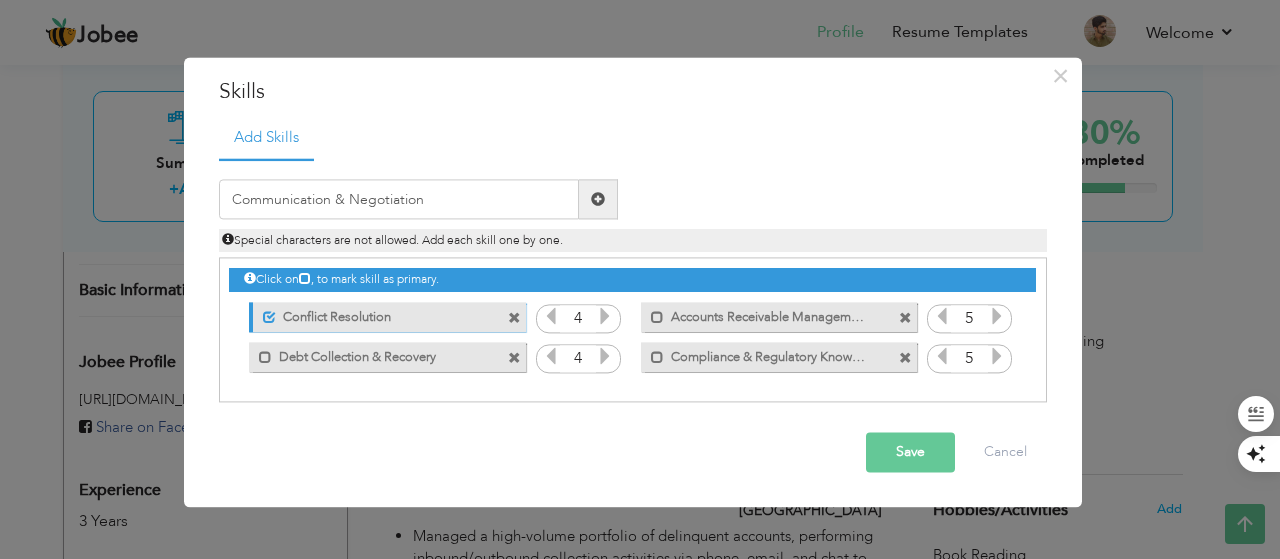 click at bounding box center [598, 199] 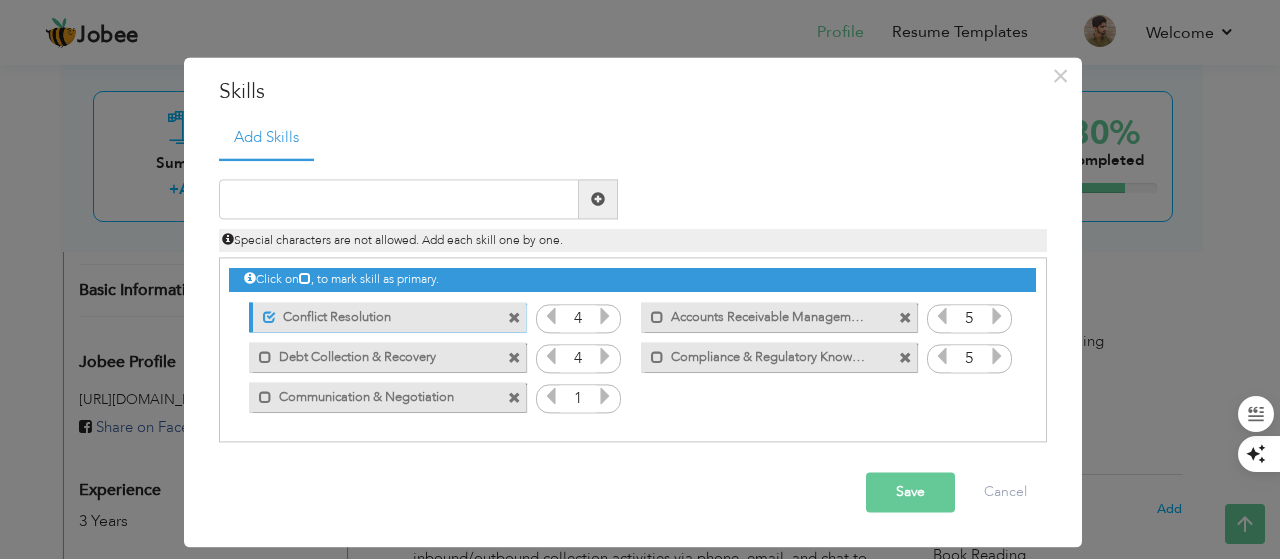 click at bounding box center [605, 397] 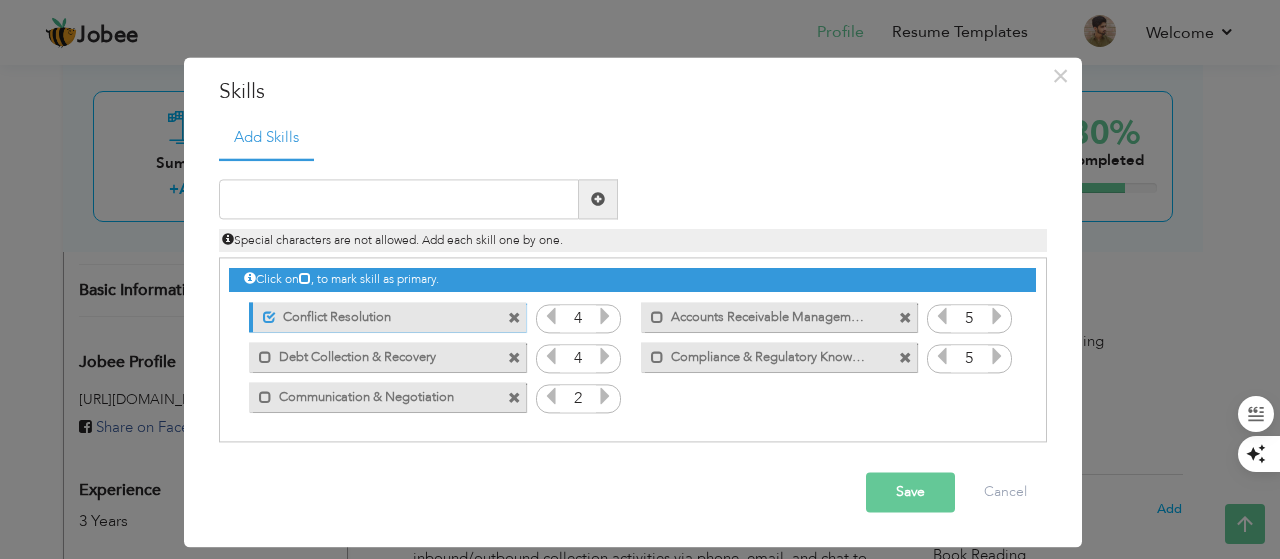 click at bounding box center (605, 397) 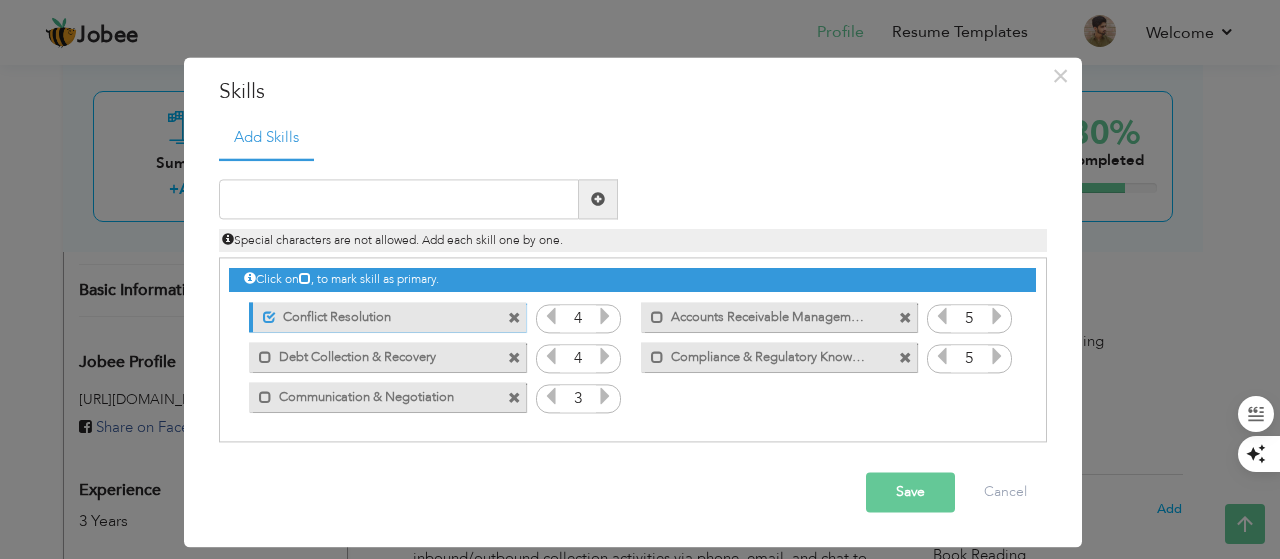 click at bounding box center [605, 397] 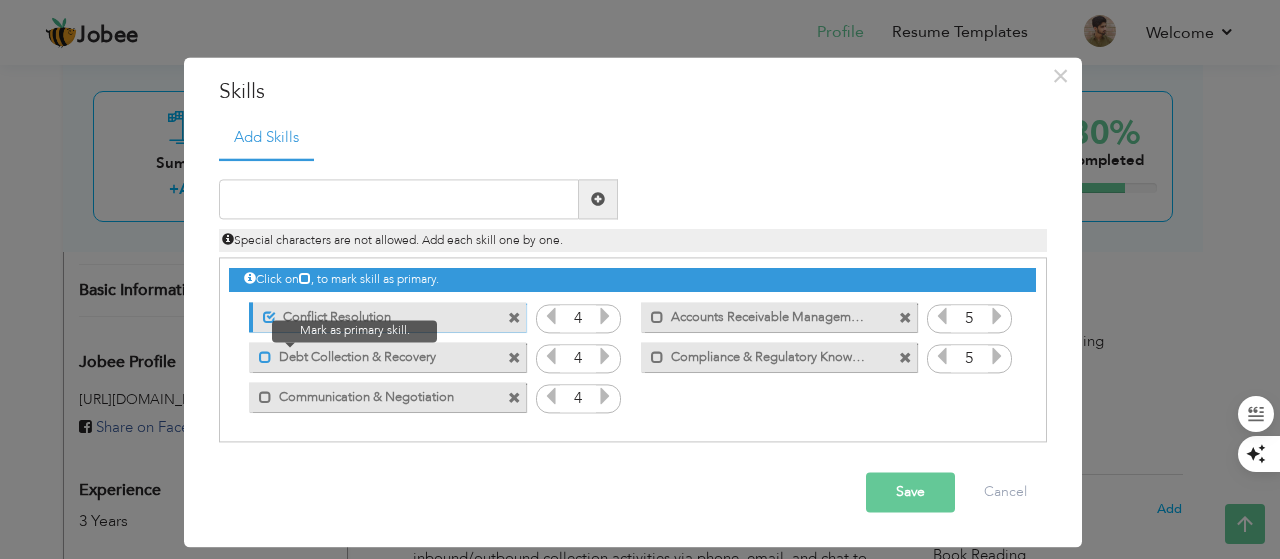 click at bounding box center [265, 357] 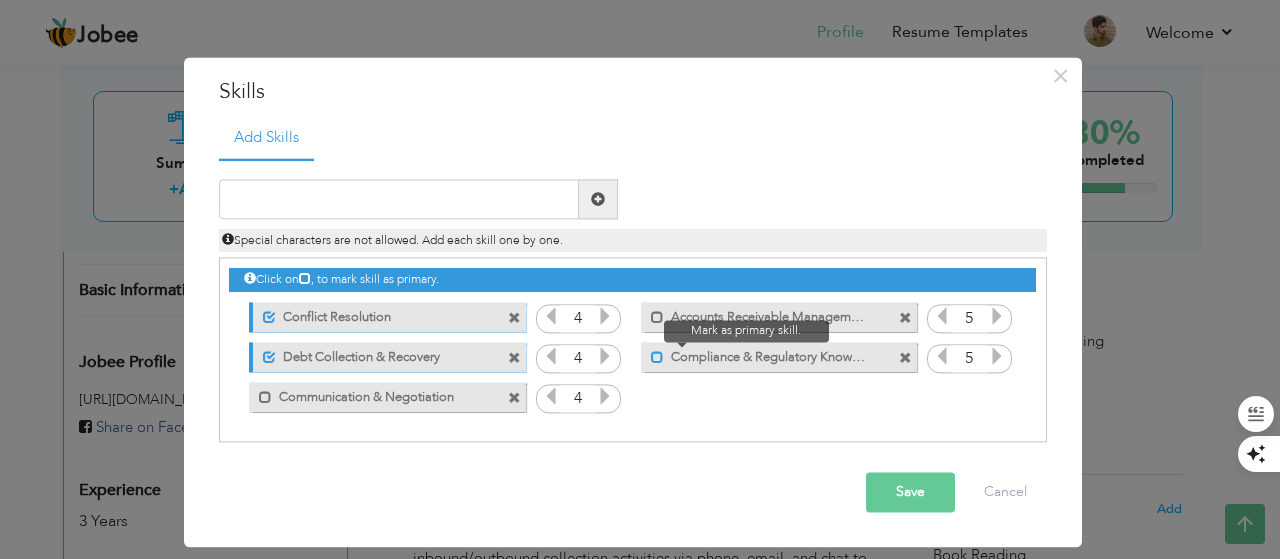 click at bounding box center [657, 357] 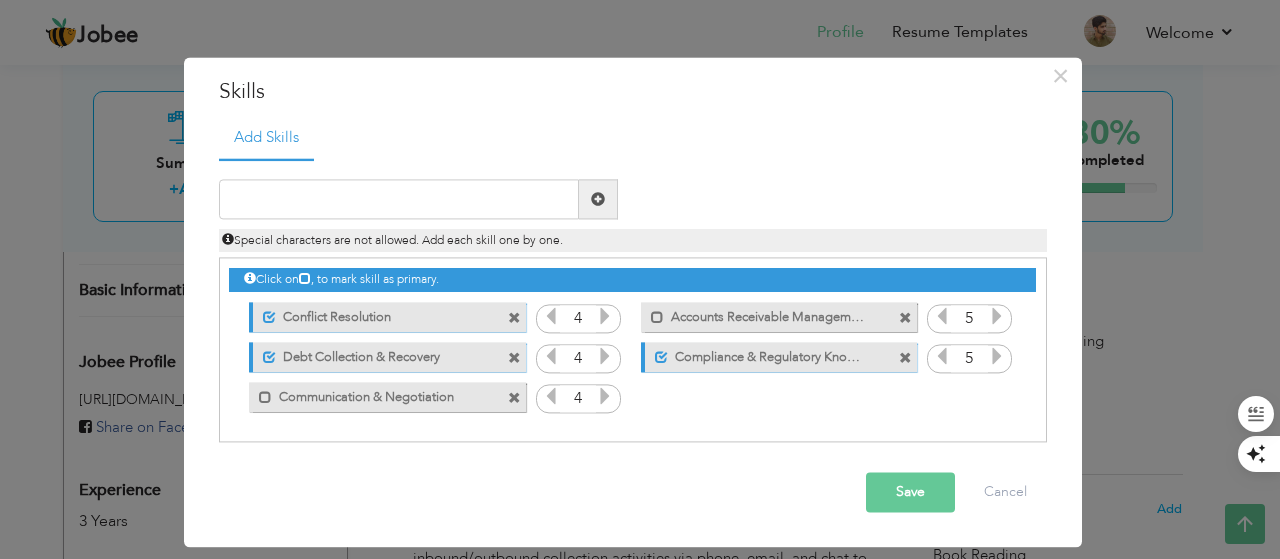 click on "Save" at bounding box center (910, 493) 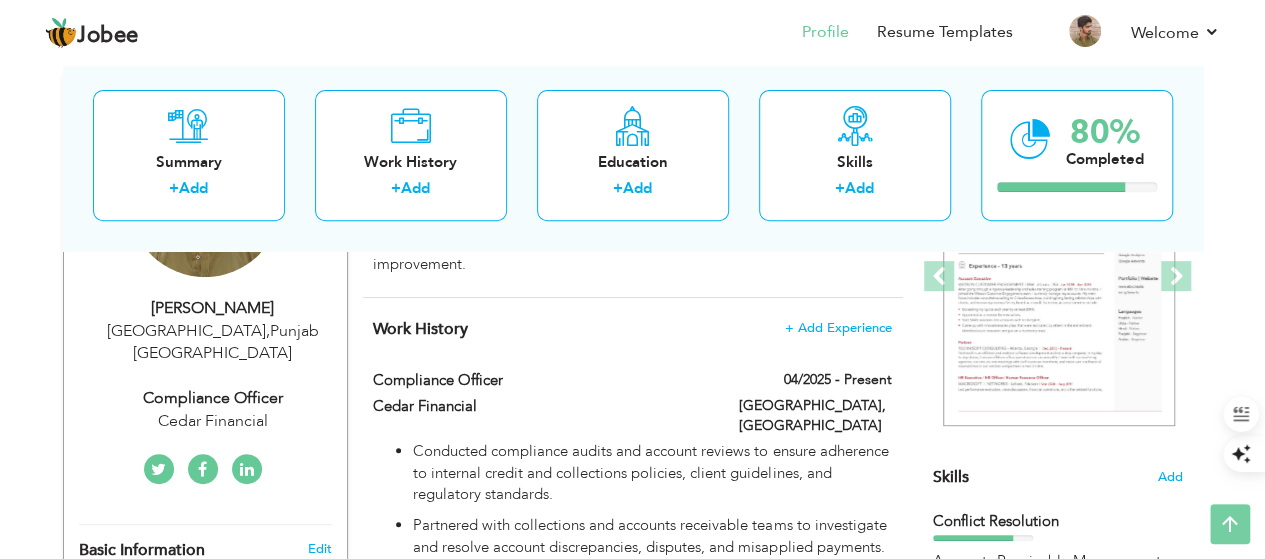 scroll, scrollTop: 0, scrollLeft: 0, axis: both 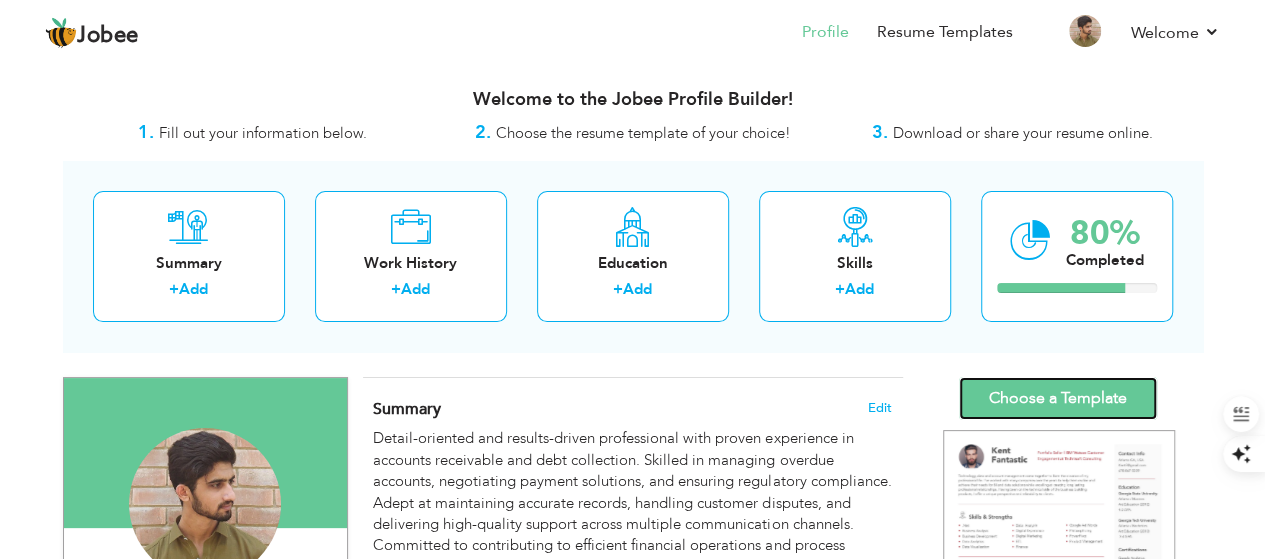 click on "Choose a Template" at bounding box center (1058, 398) 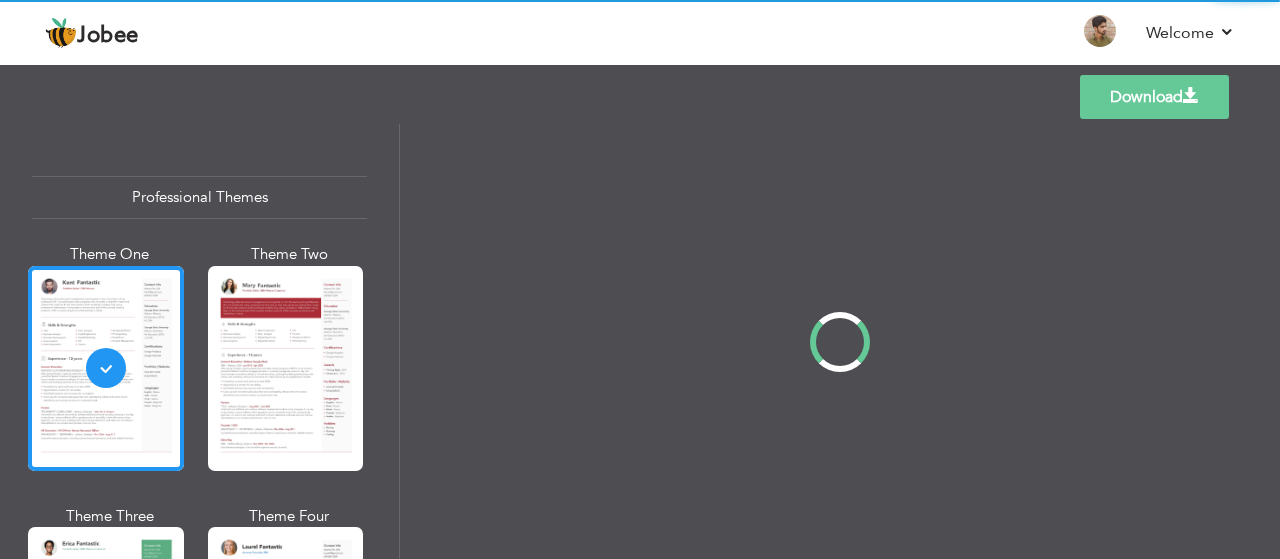 scroll, scrollTop: 0, scrollLeft: 0, axis: both 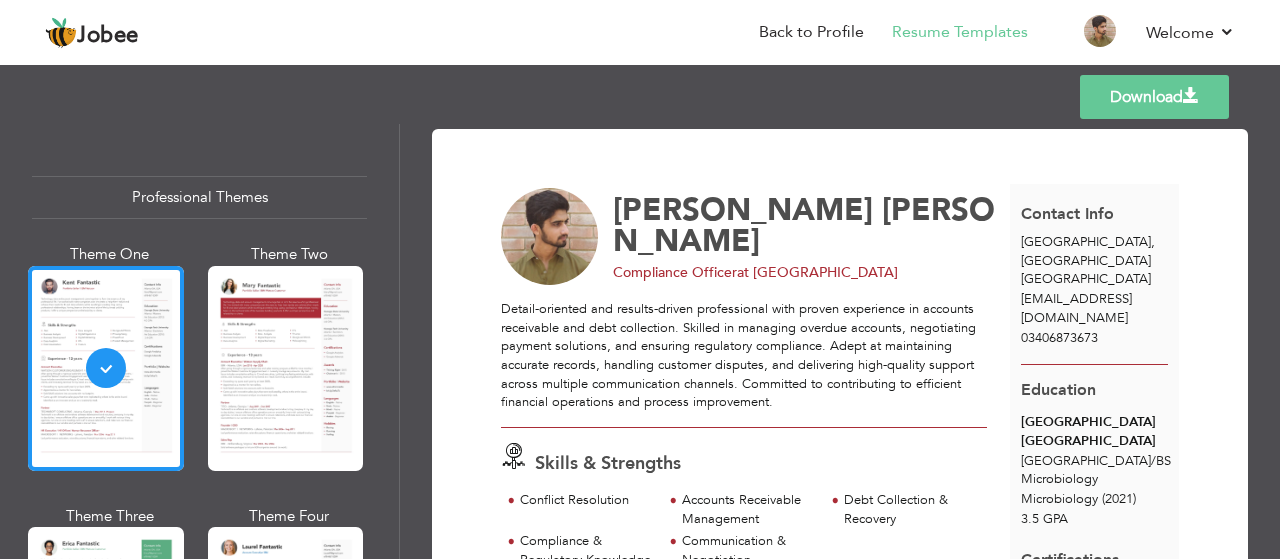 click on "Download" at bounding box center [1154, 97] 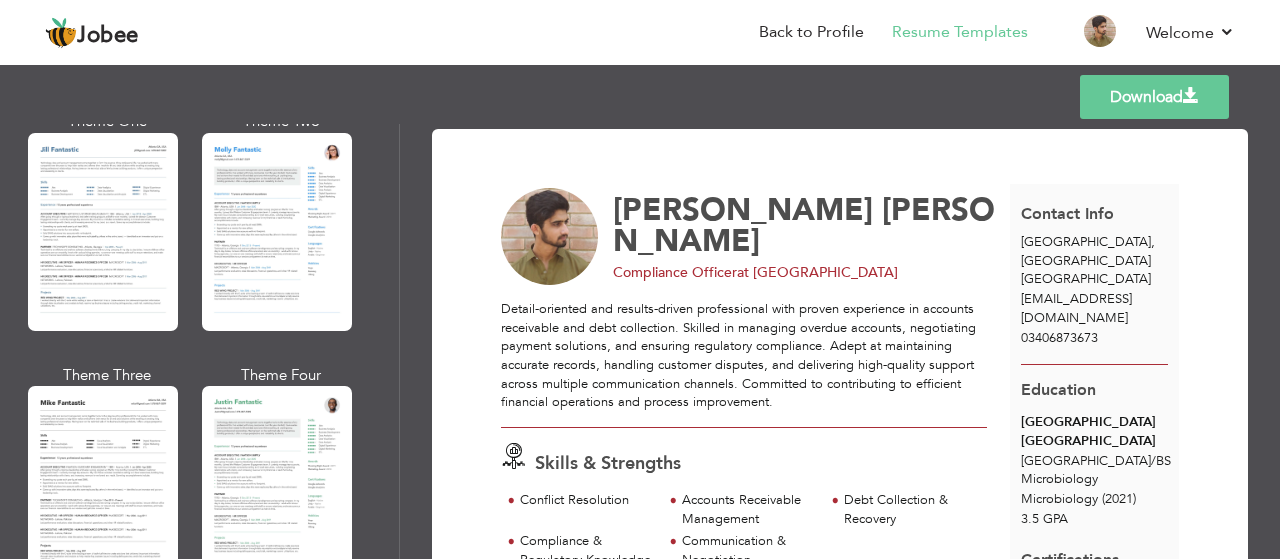 scroll, scrollTop: 1006, scrollLeft: 0, axis: vertical 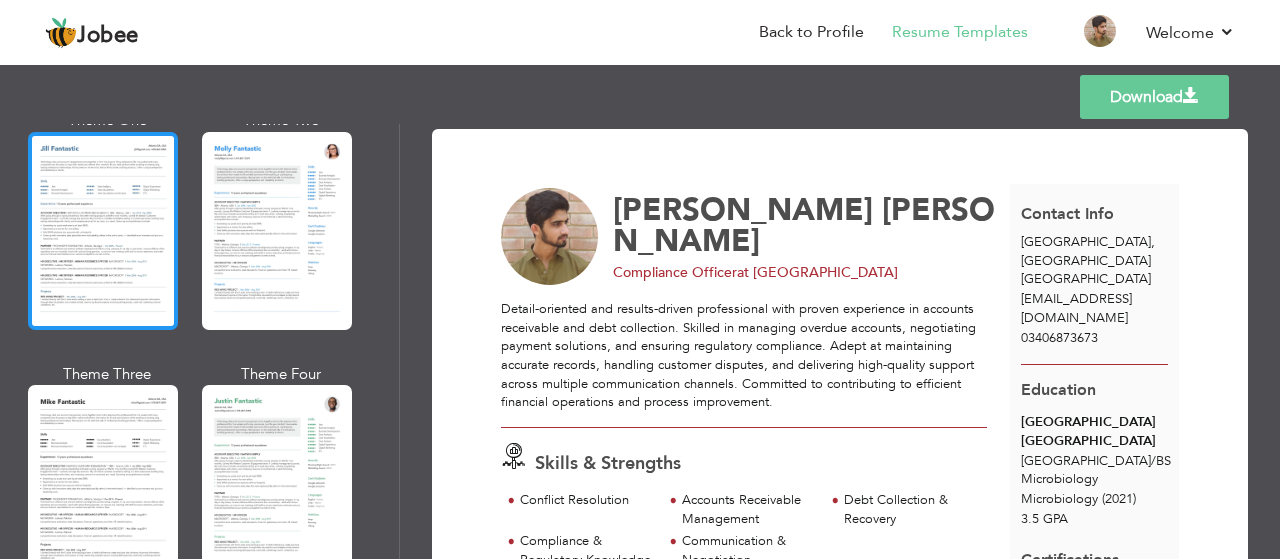click at bounding box center [103, 231] 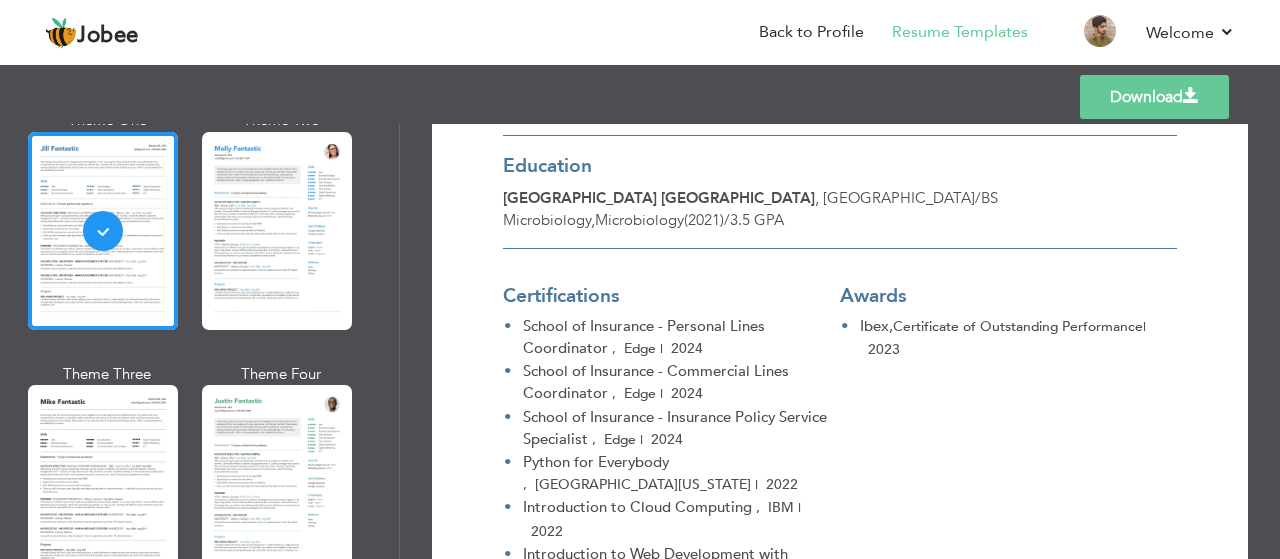 scroll, scrollTop: 1268, scrollLeft: 0, axis: vertical 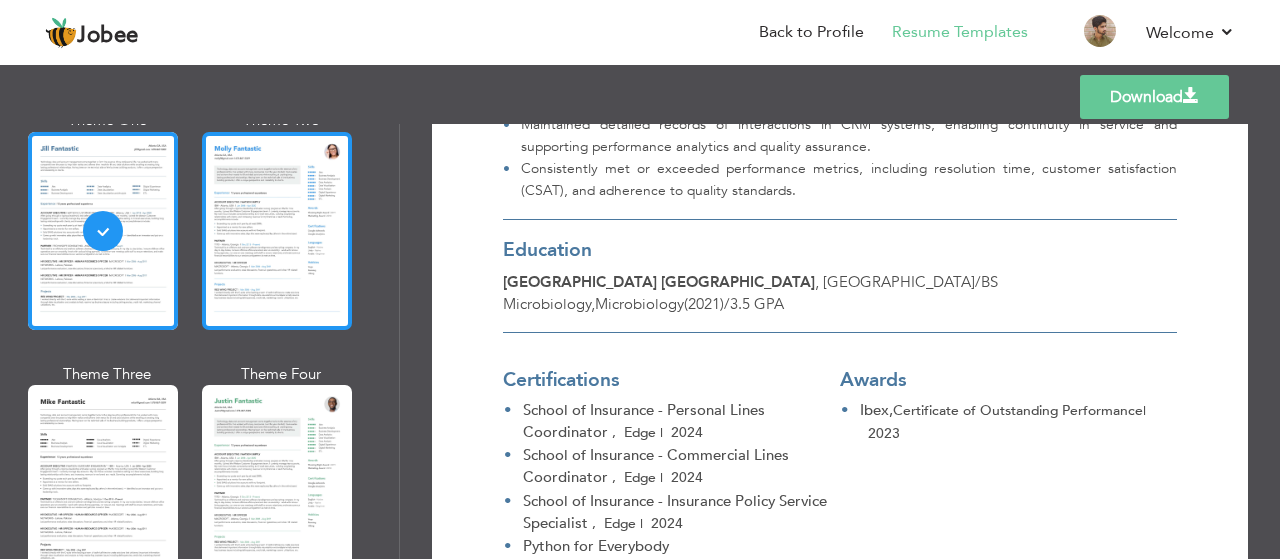 click at bounding box center (277, 231) 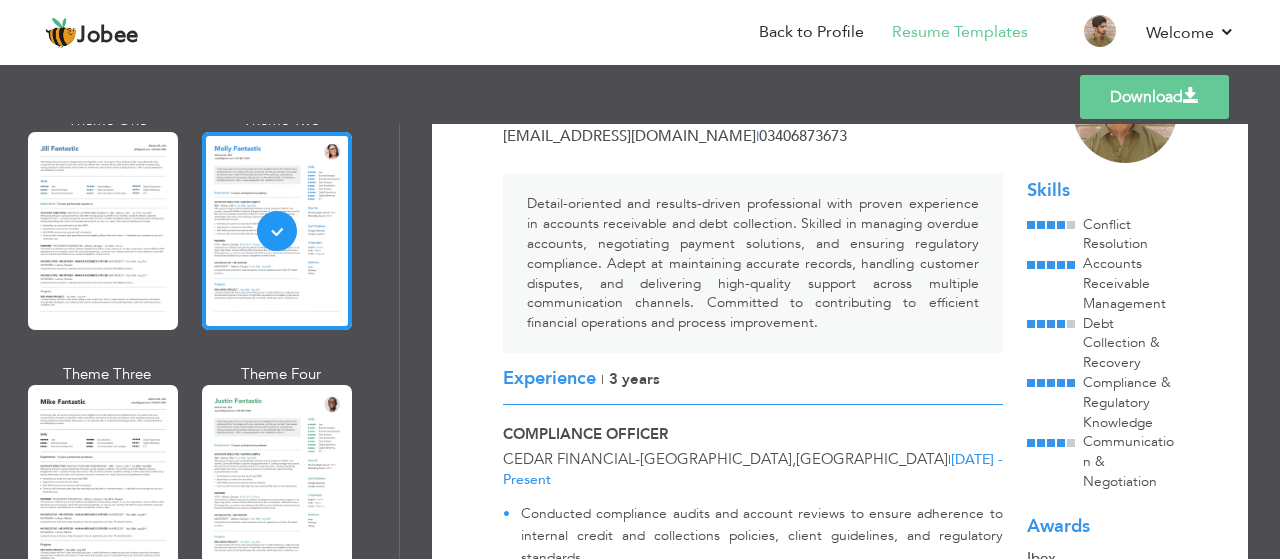 scroll, scrollTop: 0, scrollLeft: 0, axis: both 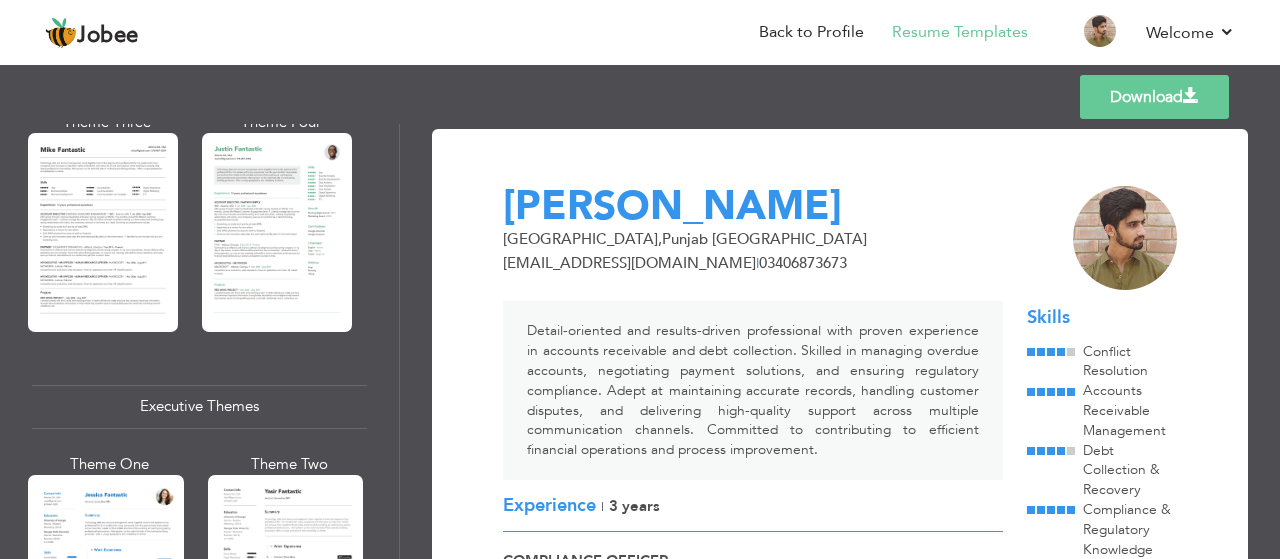 click at bounding box center [103, 232] 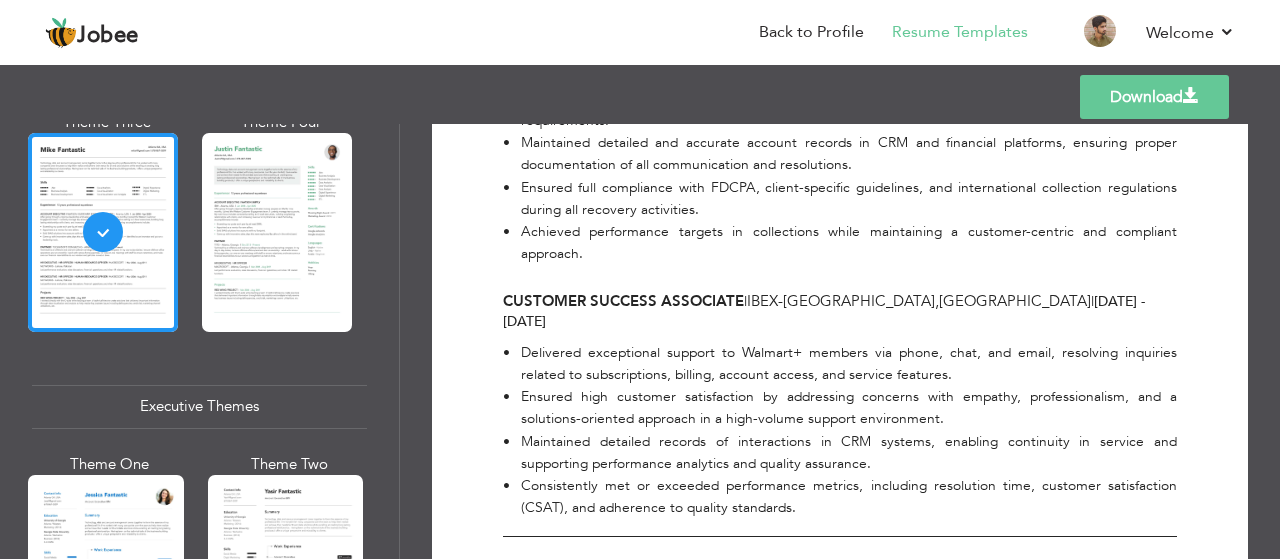 scroll, scrollTop: 955, scrollLeft: 0, axis: vertical 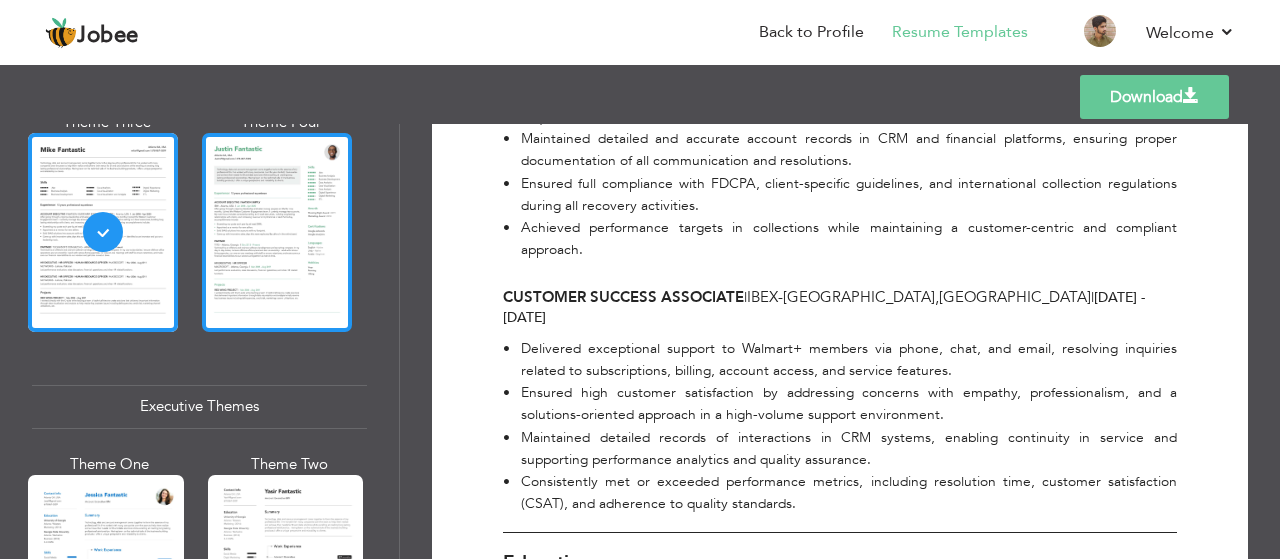 click at bounding box center [277, 232] 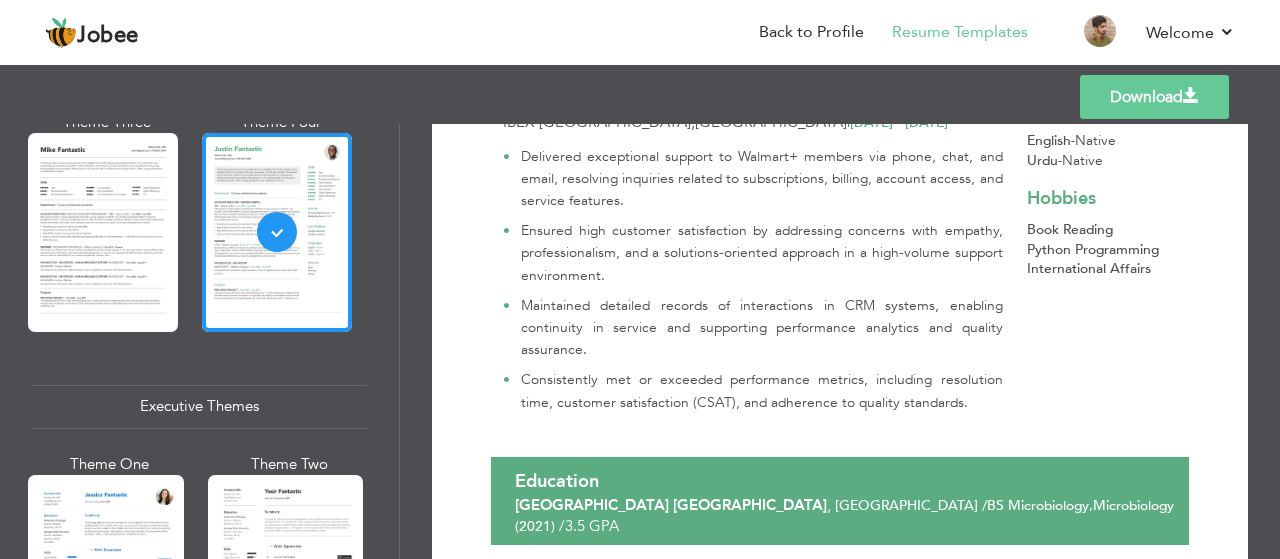 scroll, scrollTop: 1298, scrollLeft: 0, axis: vertical 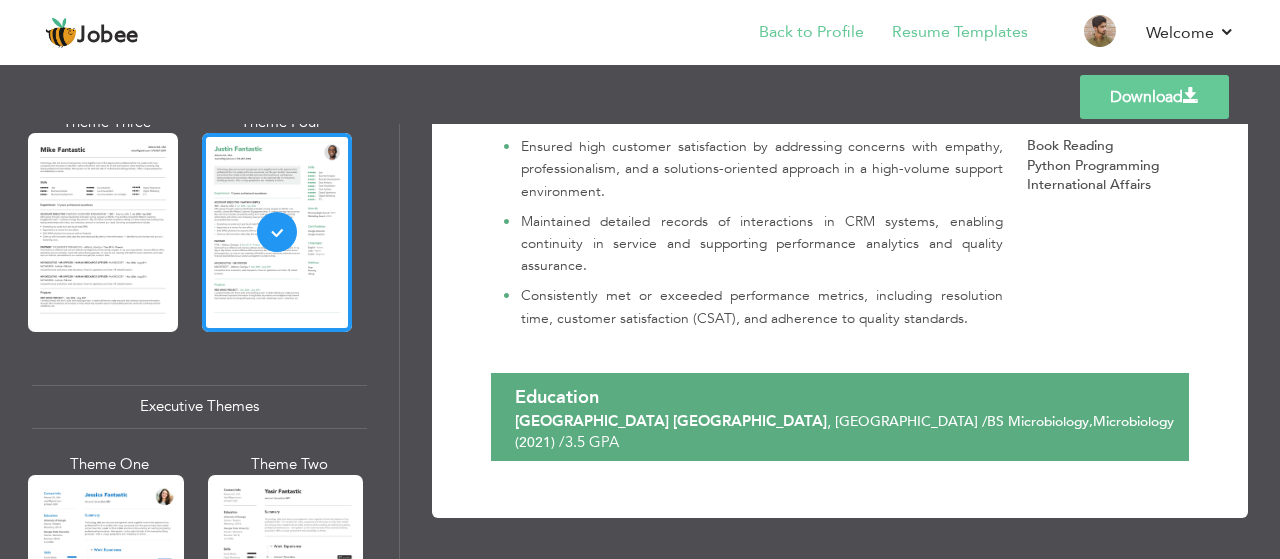 click on "Back to Profile" at bounding box center (797, 34) 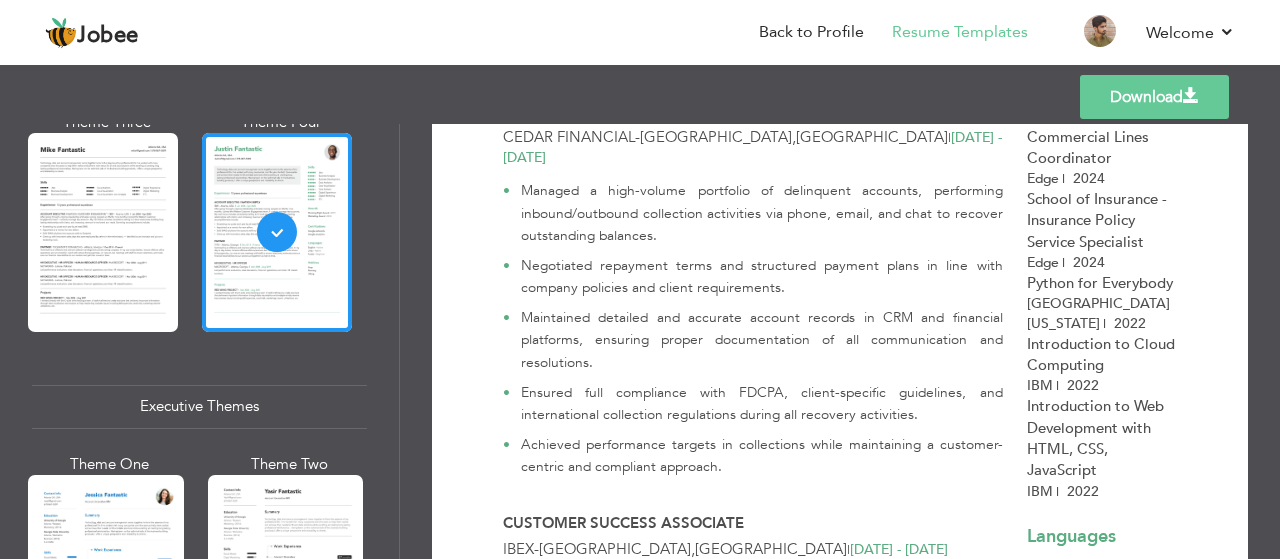 scroll, scrollTop: 785, scrollLeft: 0, axis: vertical 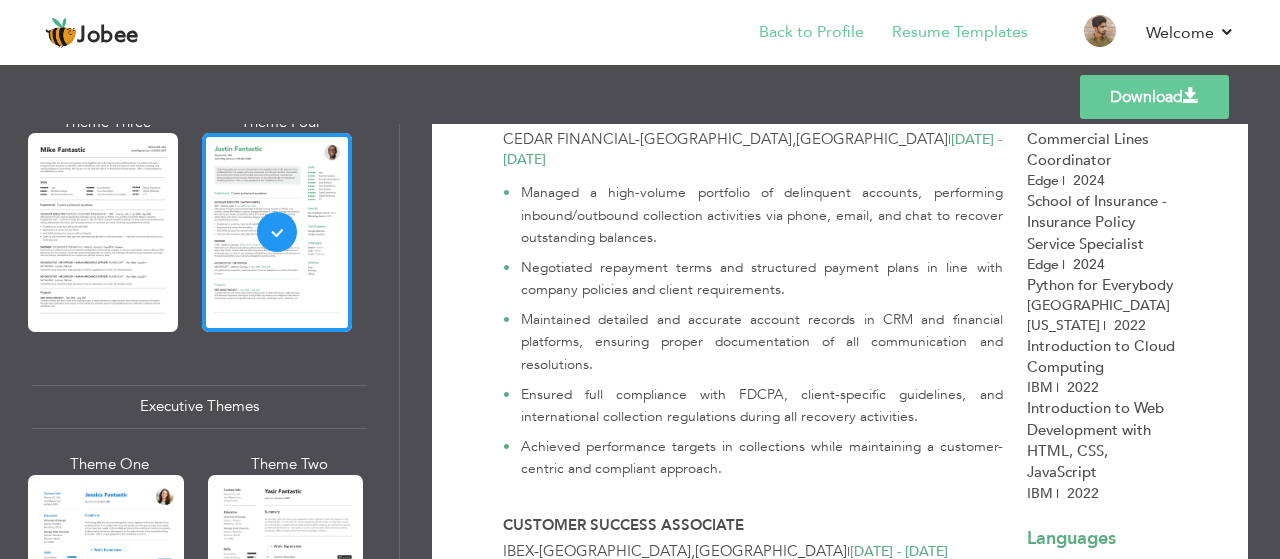 click on "Back to Profile" at bounding box center (797, 34) 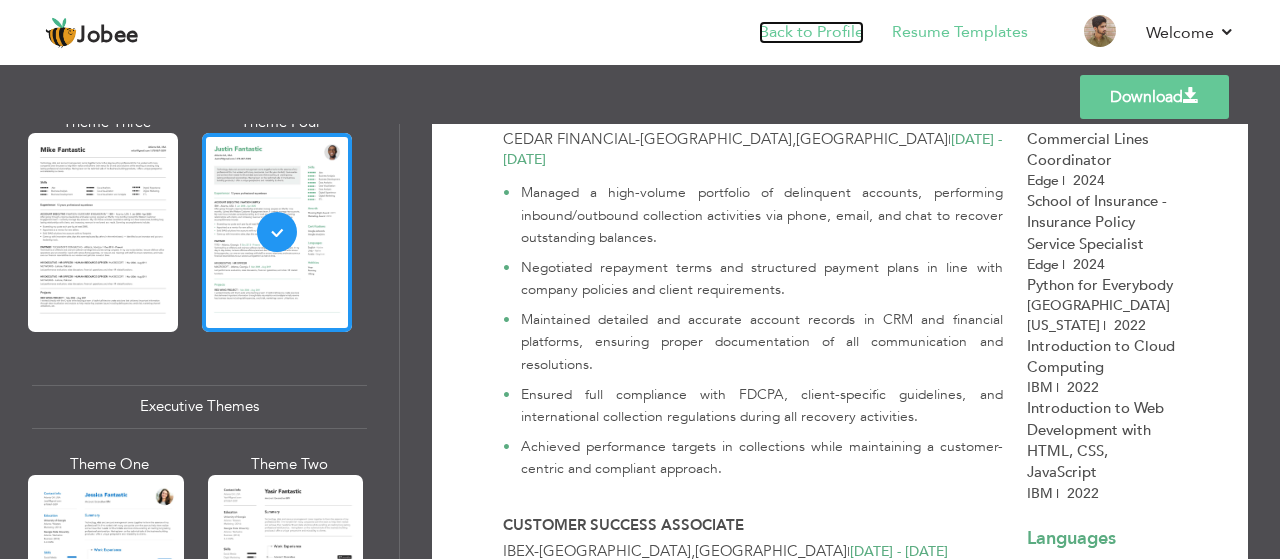 click on "Back to Profile" at bounding box center [811, 32] 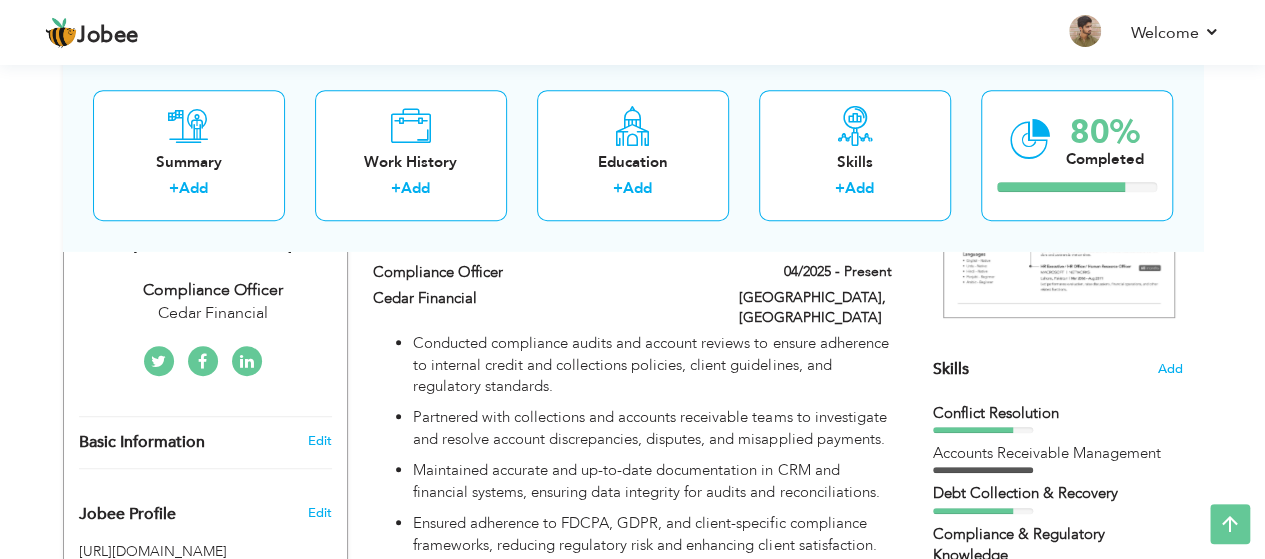 scroll, scrollTop: 413, scrollLeft: 0, axis: vertical 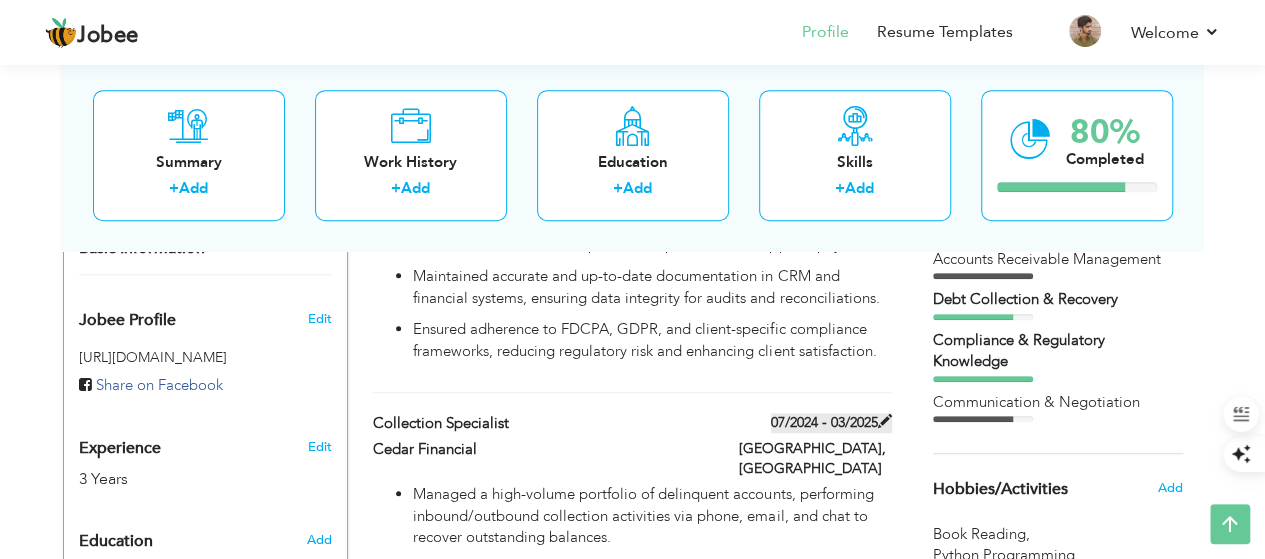 click at bounding box center [885, 421] 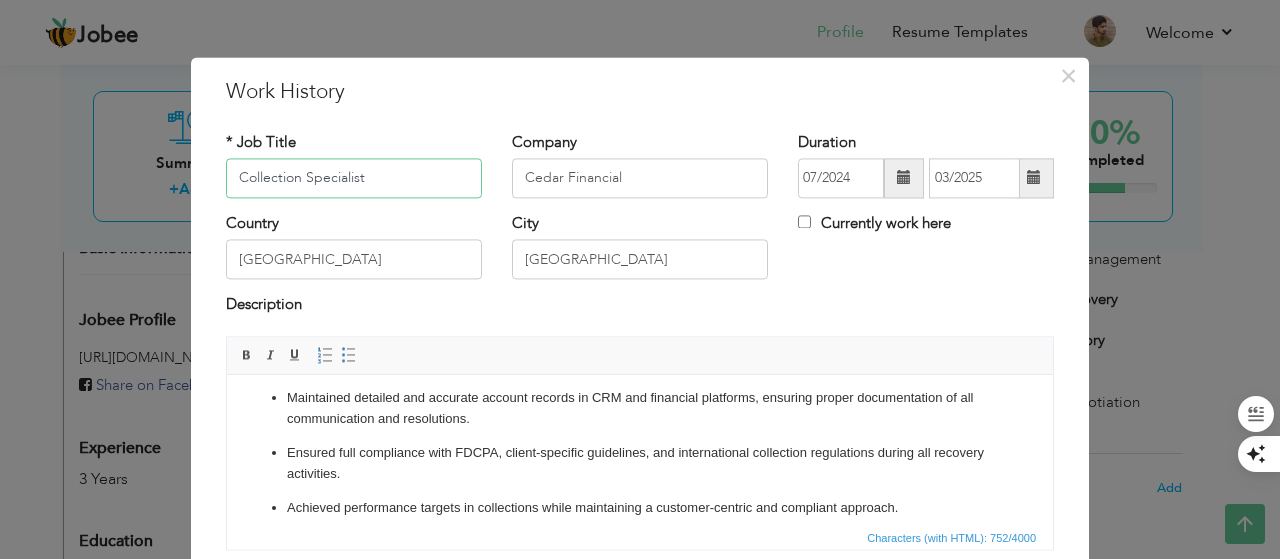 scroll, scrollTop: 108, scrollLeft: 0, axis: vertical 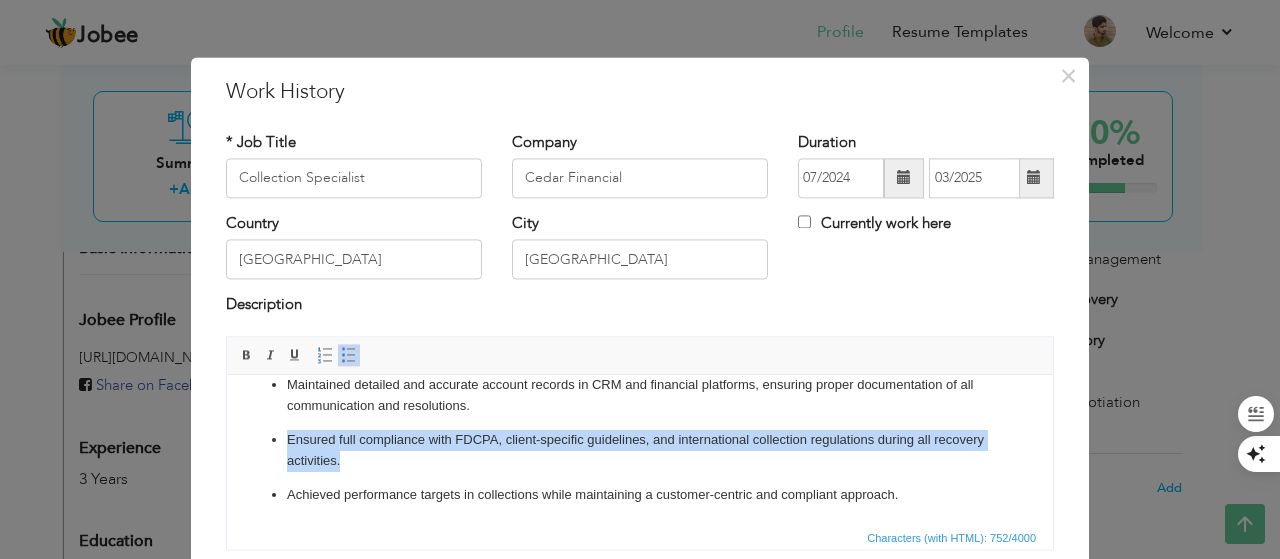 drag, startPoint x: 413, startPoint y: 460, endPoint x: 255, endPoint y: 435, distance: 159.96562 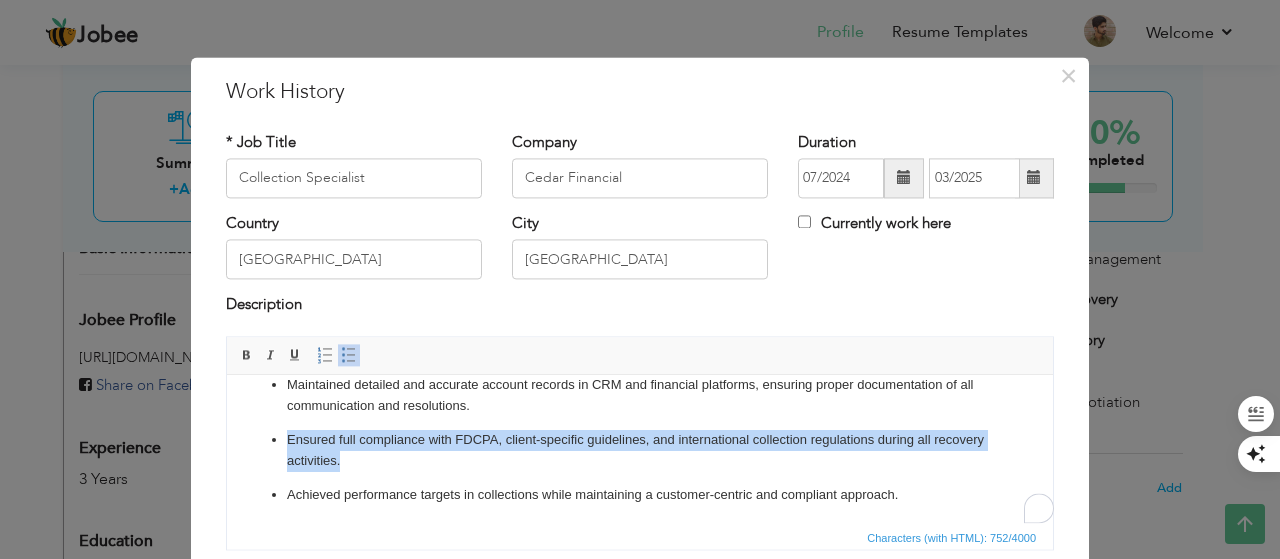 scroll, scrollTop: 108, scrollLeft: 0, axis: vertical 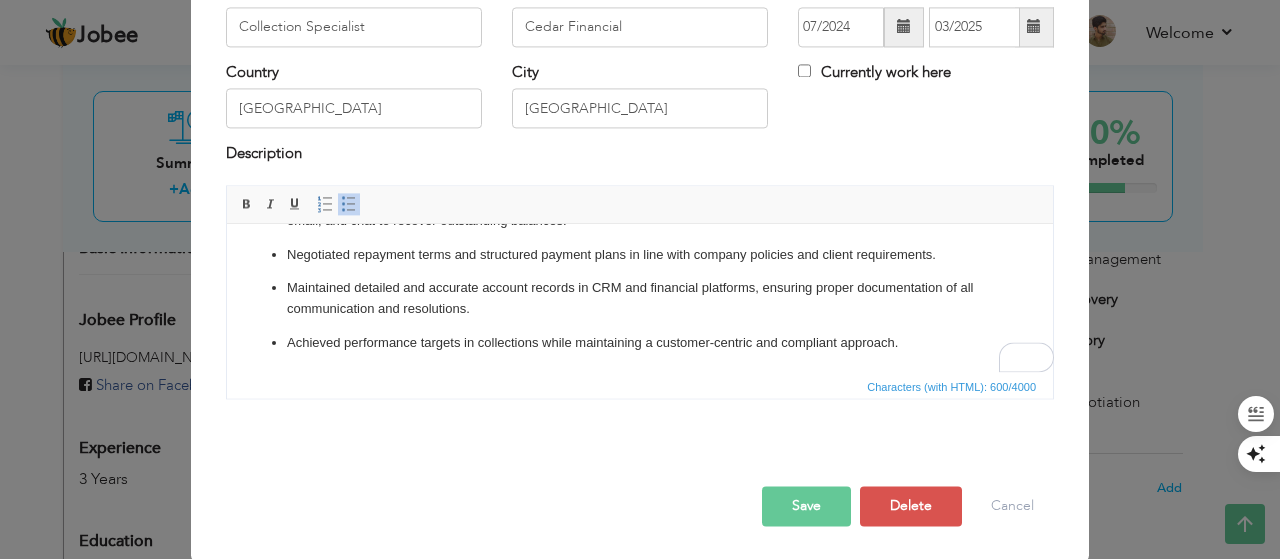 click on "Save" at bounding box center [806, 506] 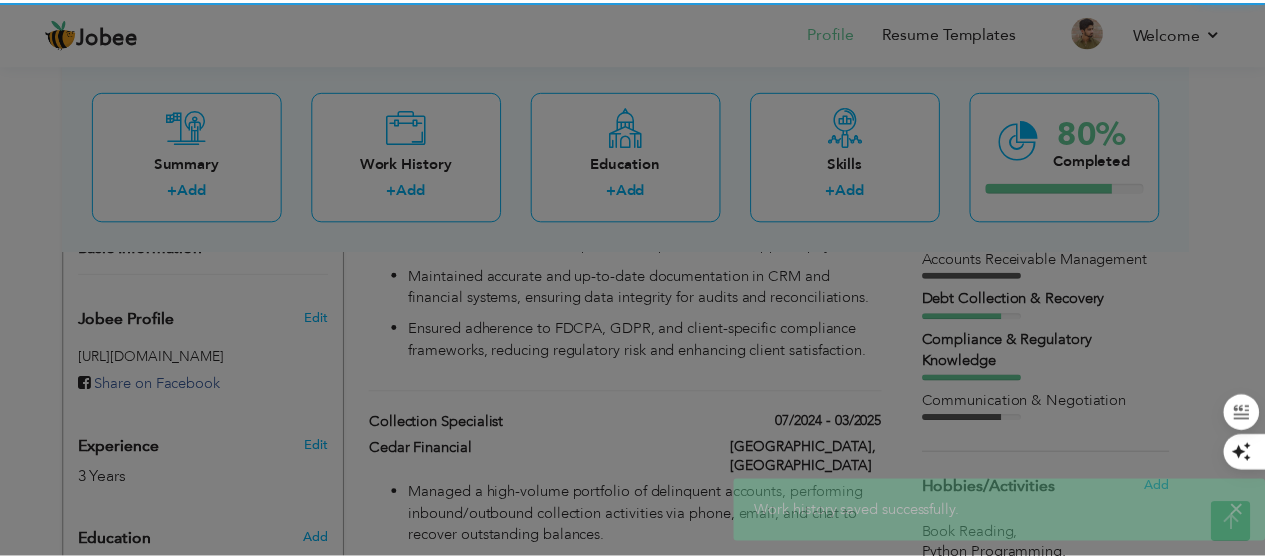 scroll, scrollTop: 0, scrollLeft: 0, axis: both 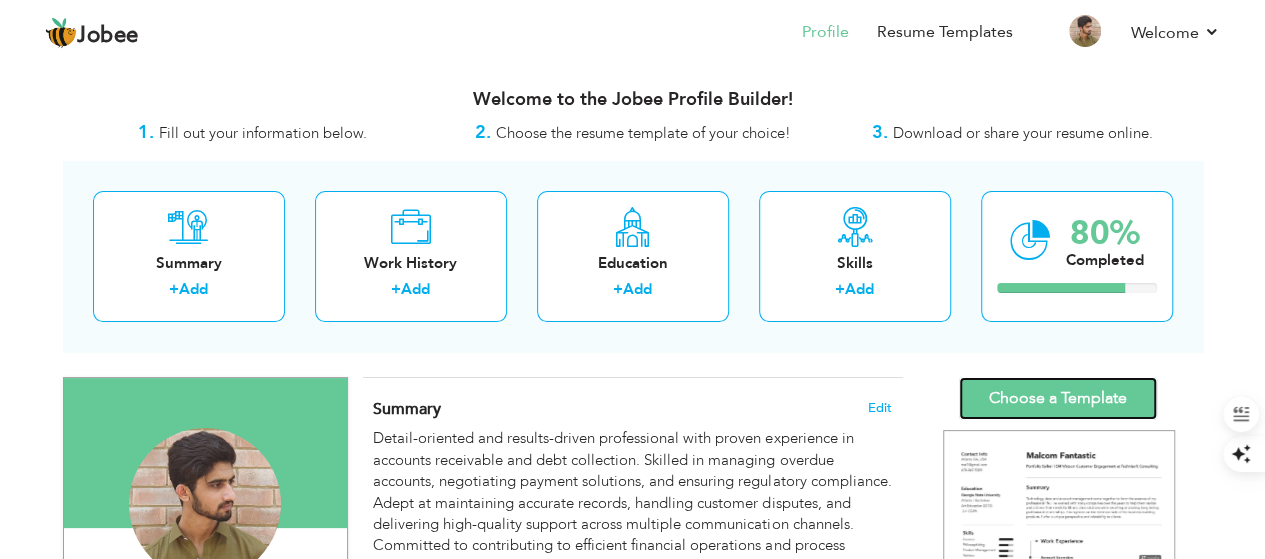 click on "Choose a Template" at bounding box center [1058, 398] 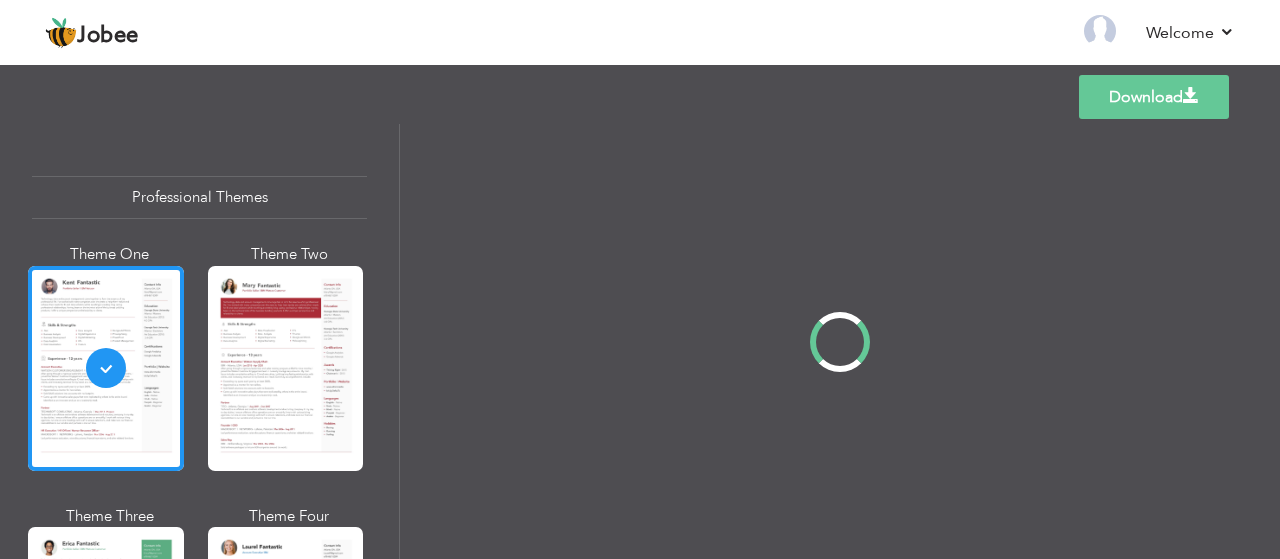 scroll, scrollTop: 0, scrollLeft: 0, axis: both 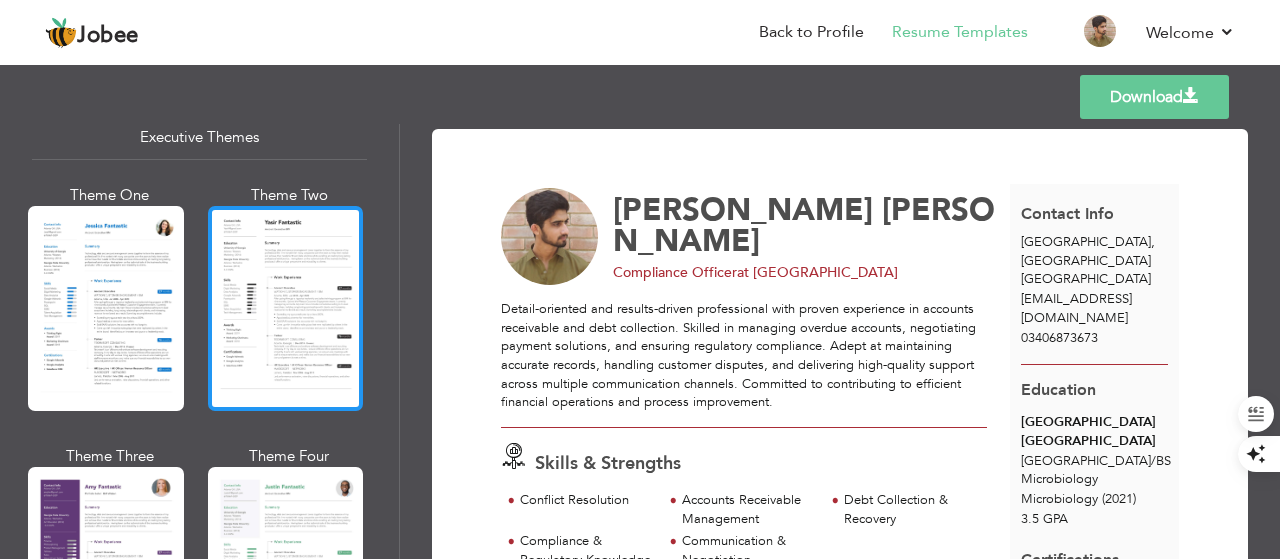 click at bounding box center (286, 308) 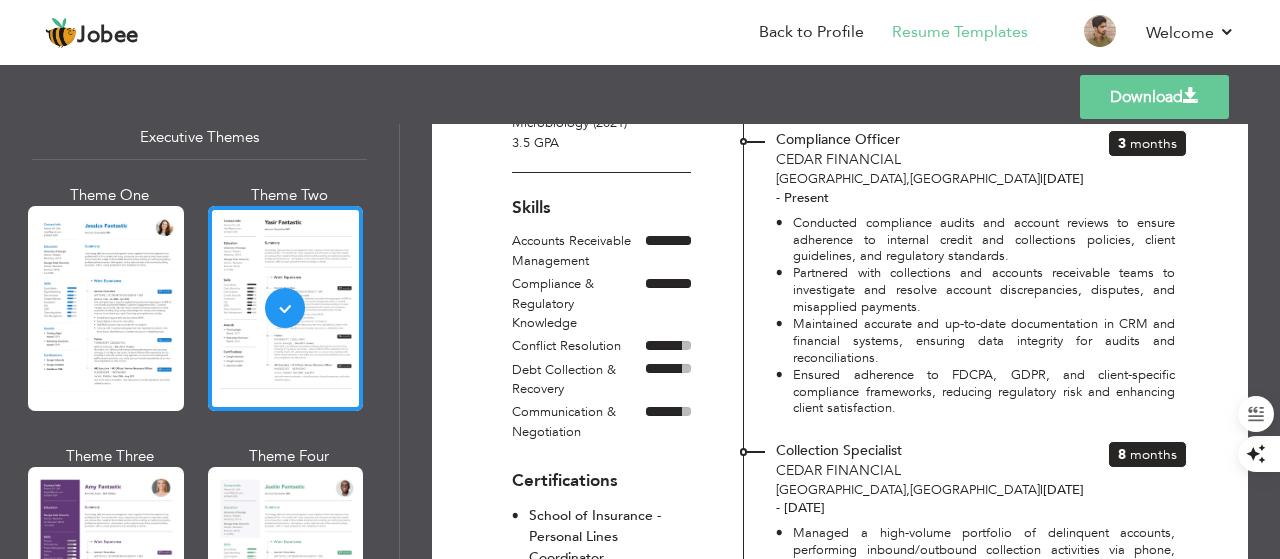 scroll, scrollTop: 390, scrollLeft: 0, axis: vertical 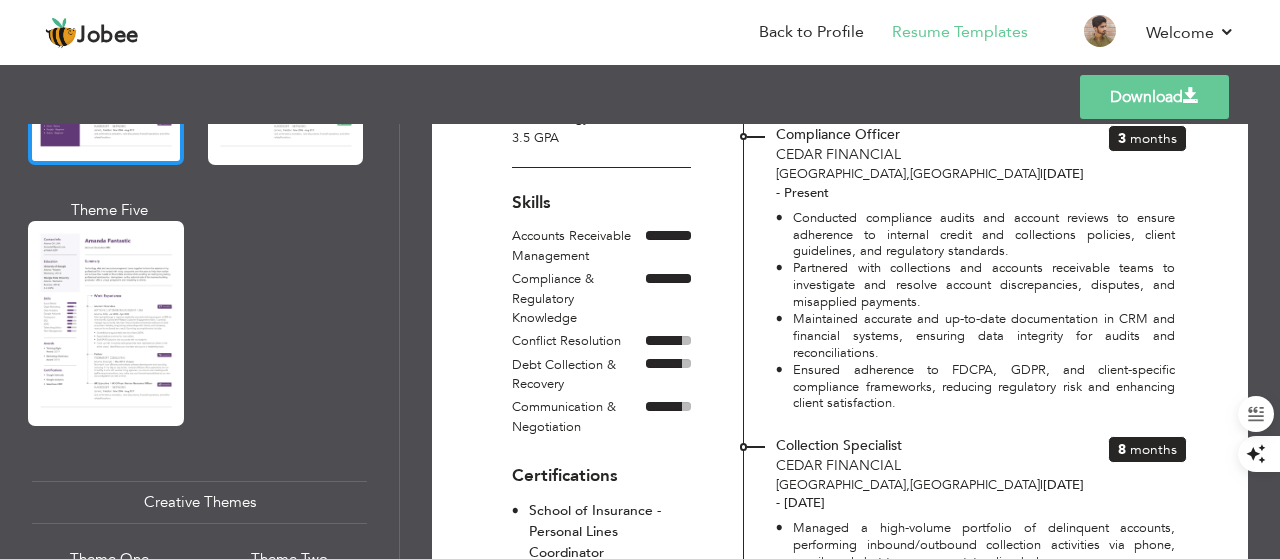 click at bounding box center (106, 323) 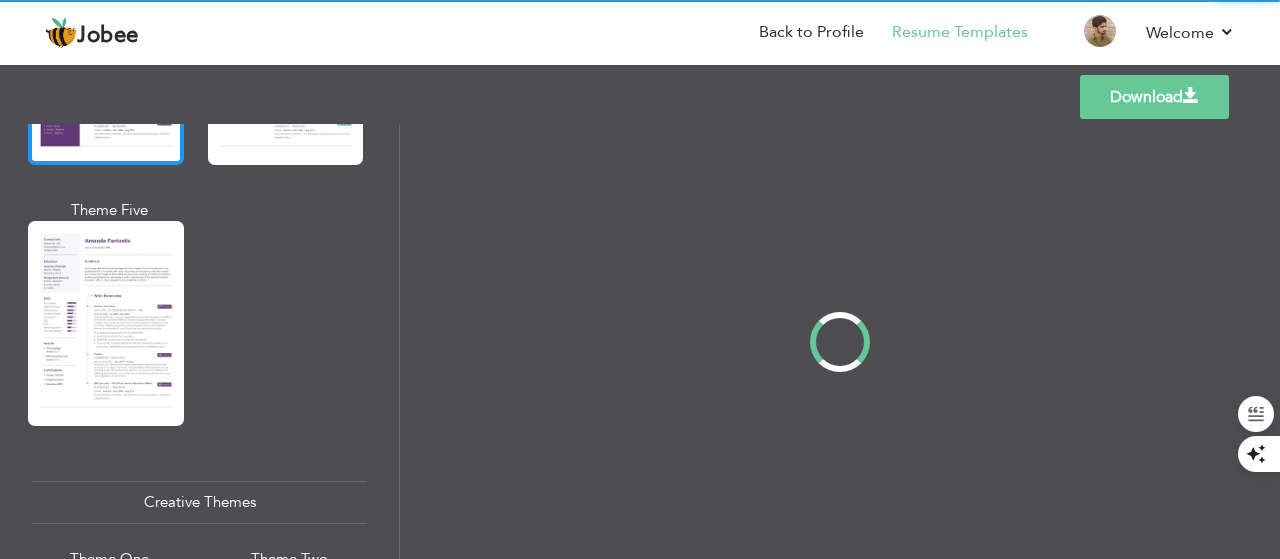 scroll, scrollTop: 0, scrollLeft: 0, axis: both 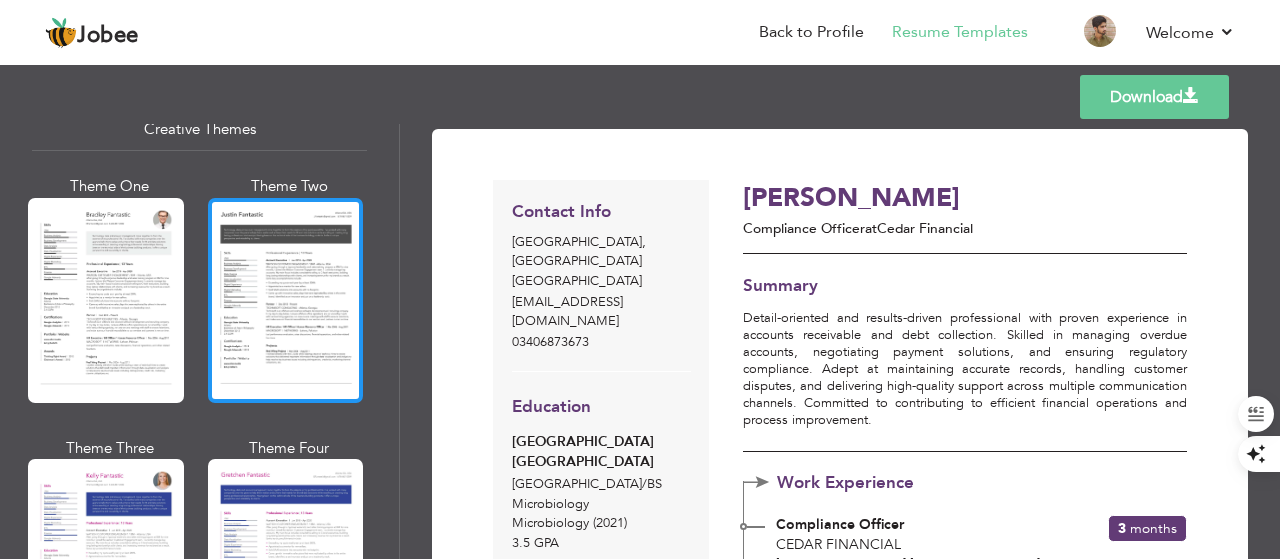 click at bounding box center [286, 300] 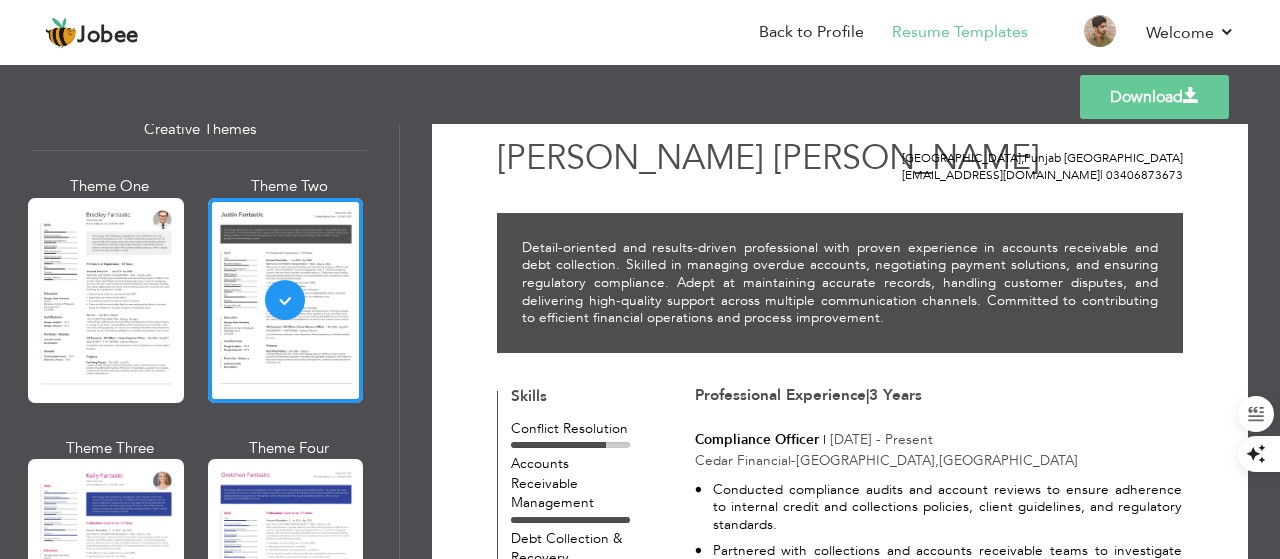scroll, scrollTop: 0, scrollLeft: 0, axis: both 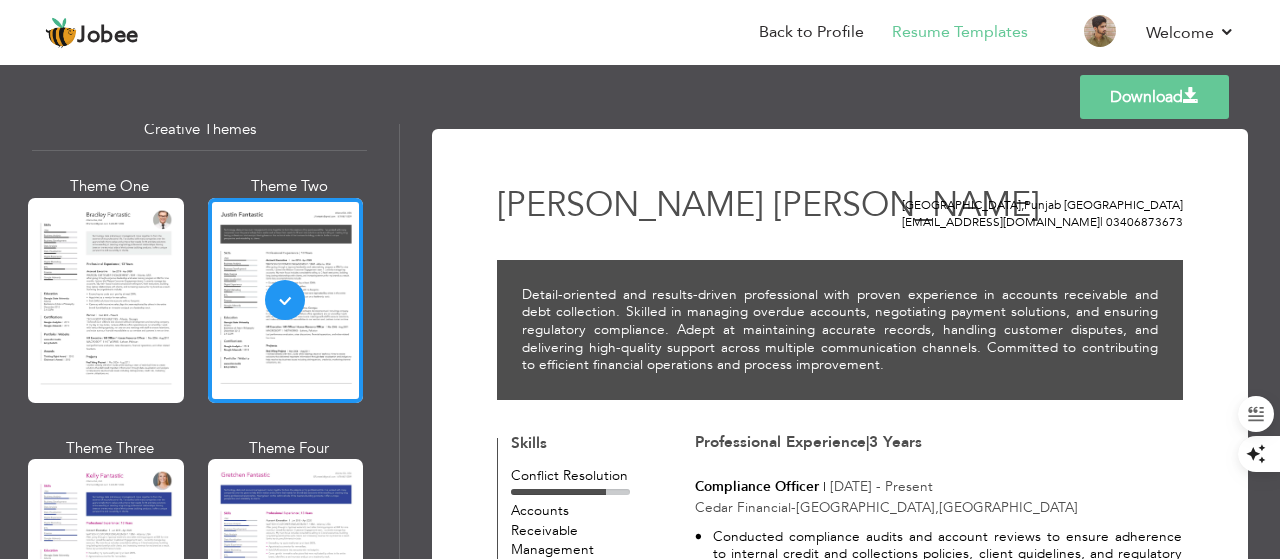 click on "Download" at bounding box center (1154, 97) 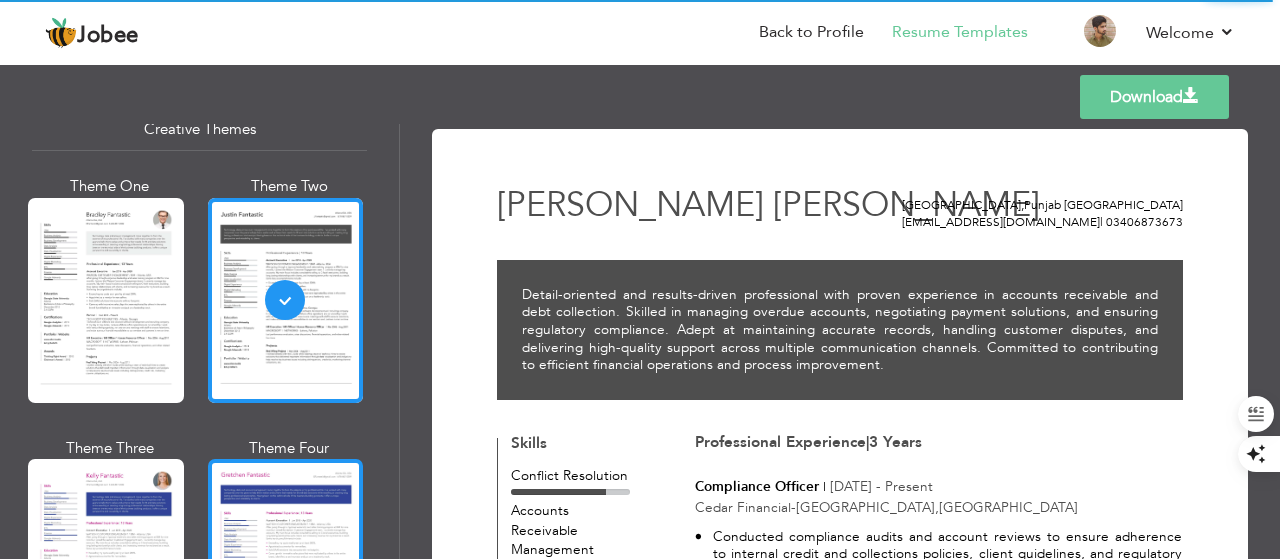 click at bounding box center (286, 561) 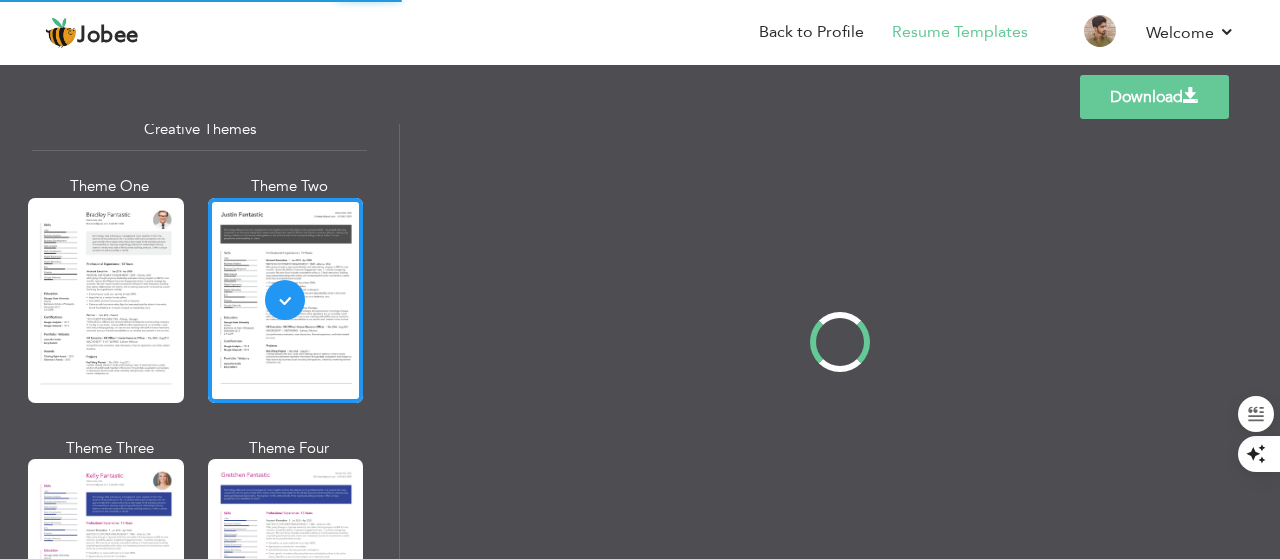 click on "Professional Themes
Theme One
Theme Two
Theme Three
Theme Four" at bounding box center (640, 341) 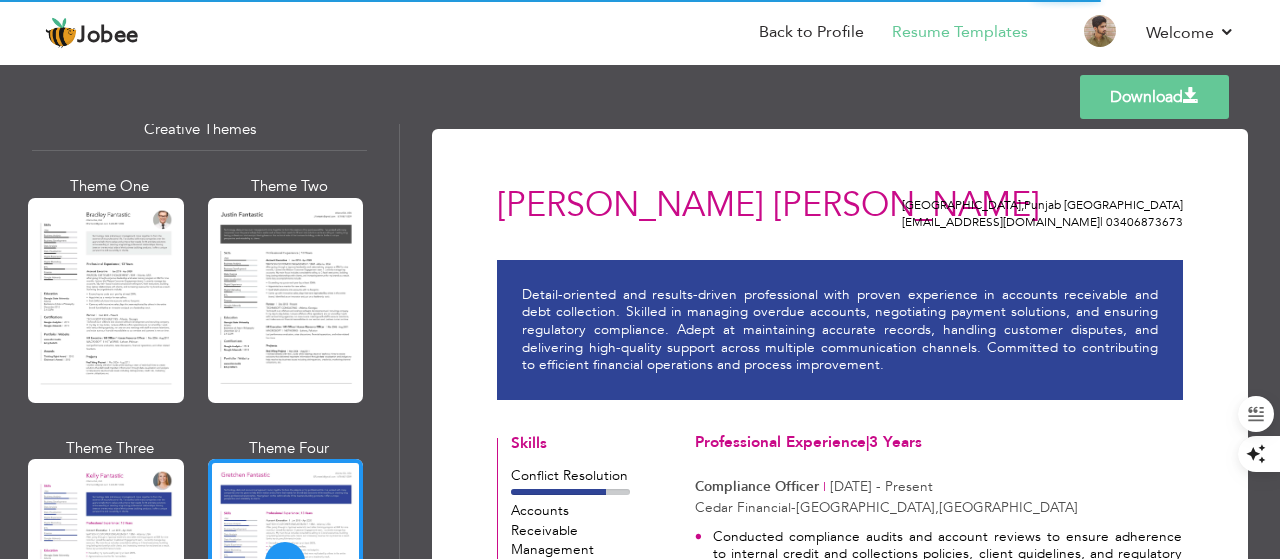 click at bounding box center (286, 300) 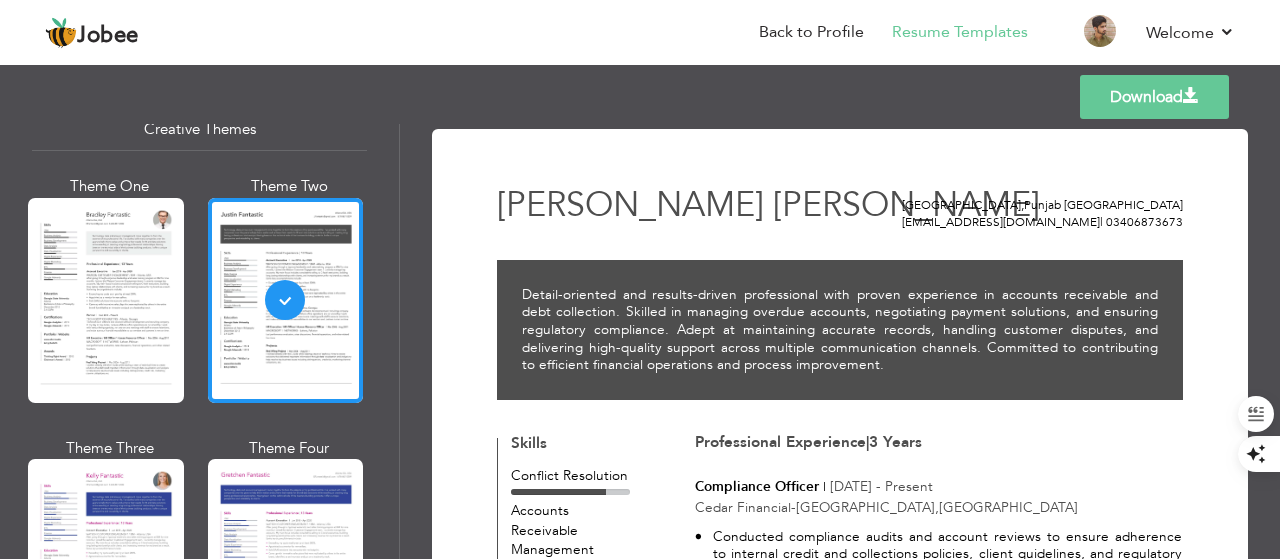 click on "Jobee
Back to Profile
Resume Templates
Resume Templates
Cover Letters
About
My Resume
Welcome
Settings
Log off
Welcome" at bounding box center [640, 32] 